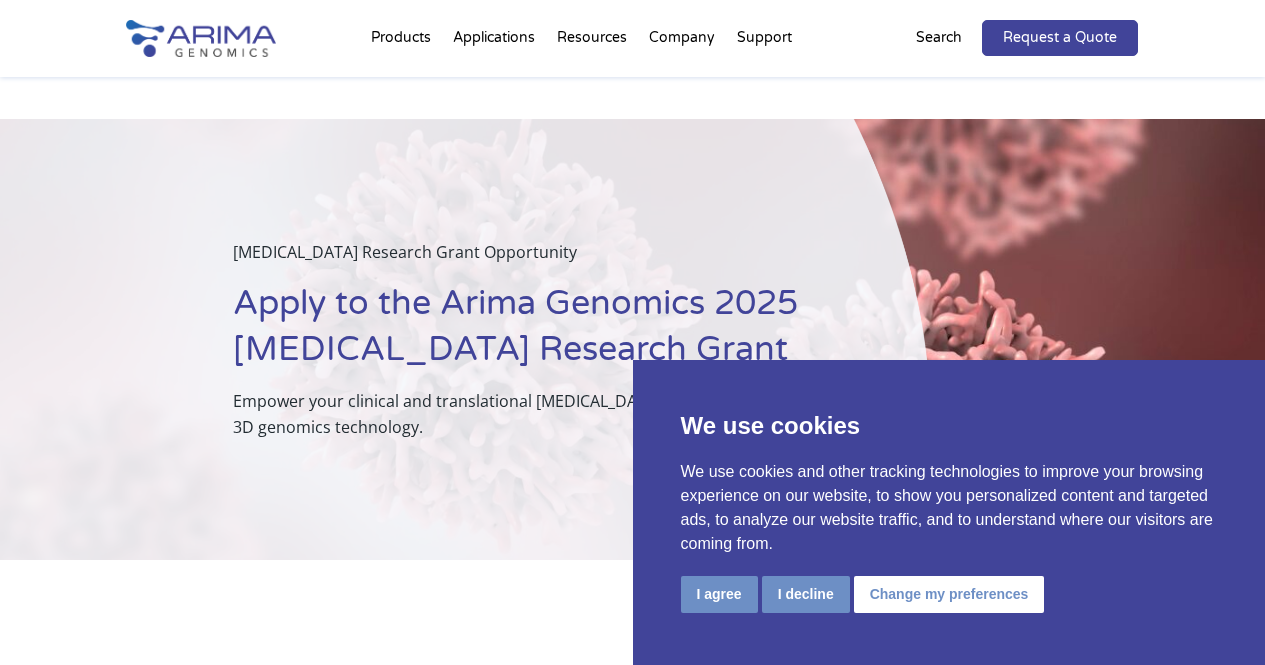 scroll, scrollTop: 133, scrollLeft: 0, axis: vertical 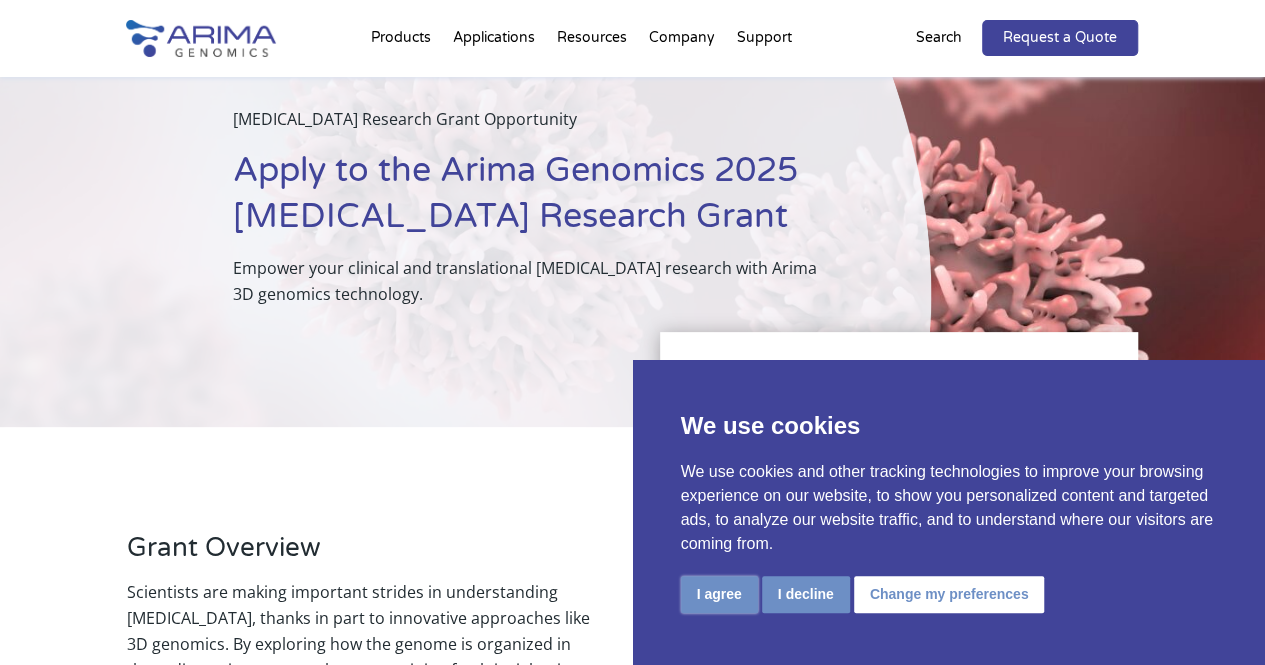 click on "I agree" at bounding box center [719, 594] 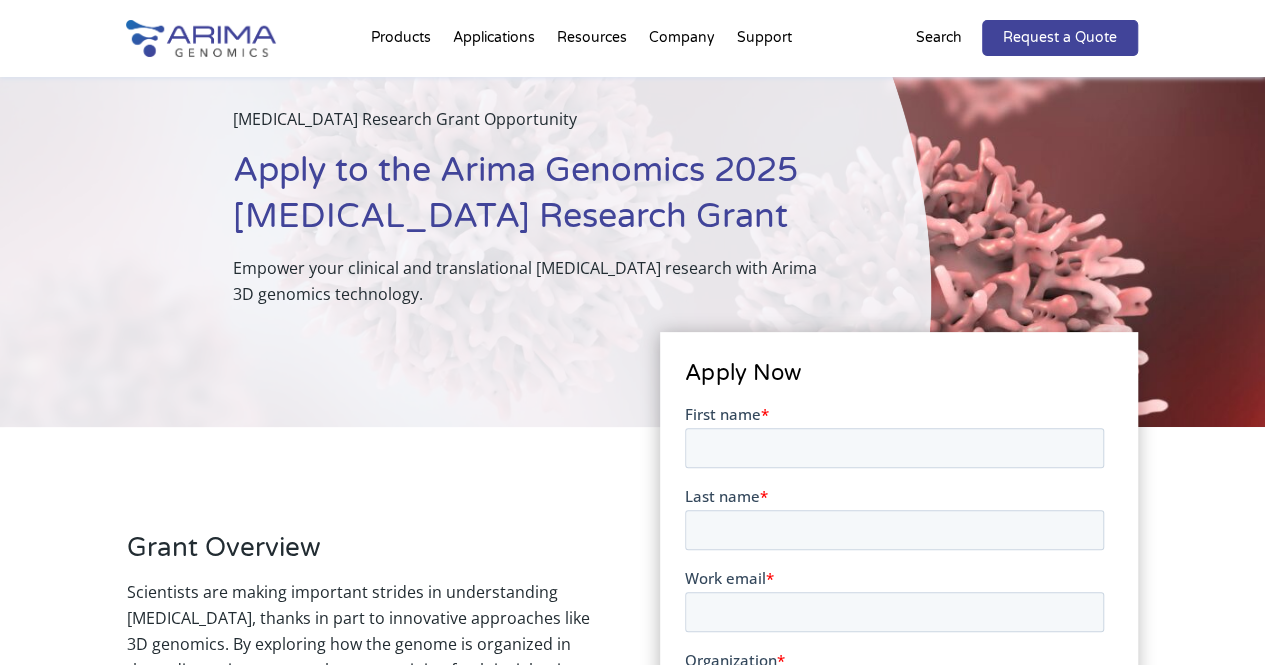 click on "Cancer Research Grant Opportunity Apply to the Arima Genomics 2025 Cancer Research Grant Empower your clinical and translational cancer research with Arima 3D genomics technology." at bounding box center [465, 206] 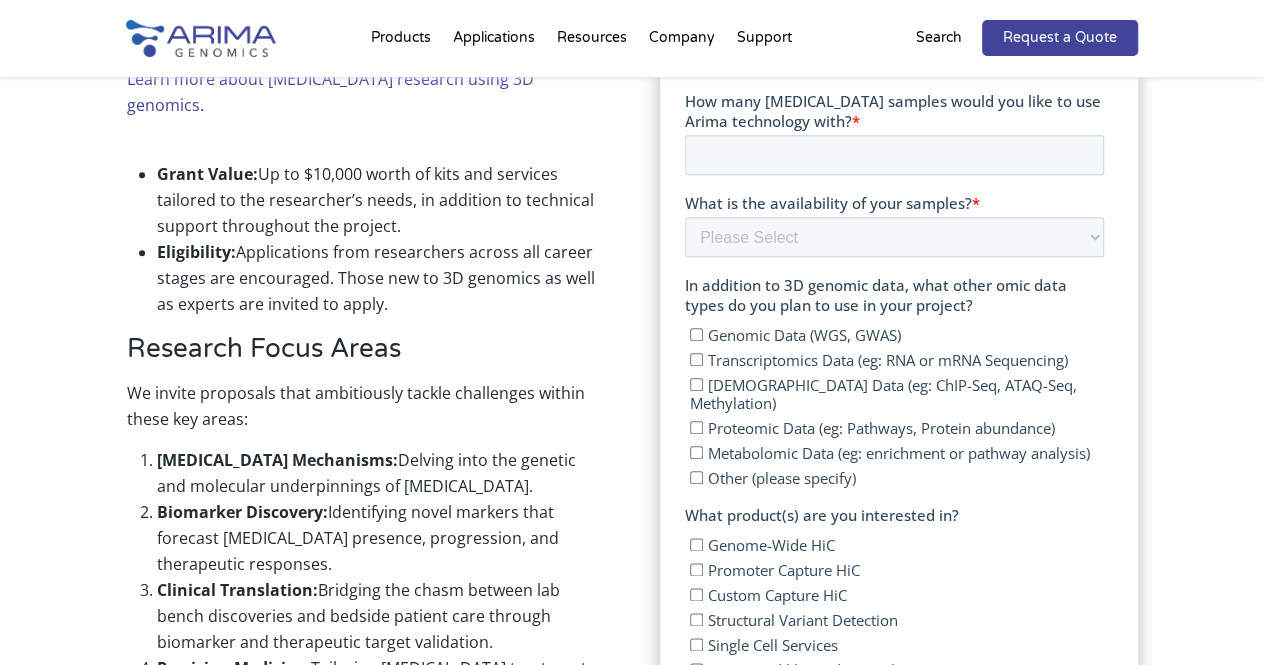 scroll, scrollTop: 932, scrollLeft: 0, axis: vertical 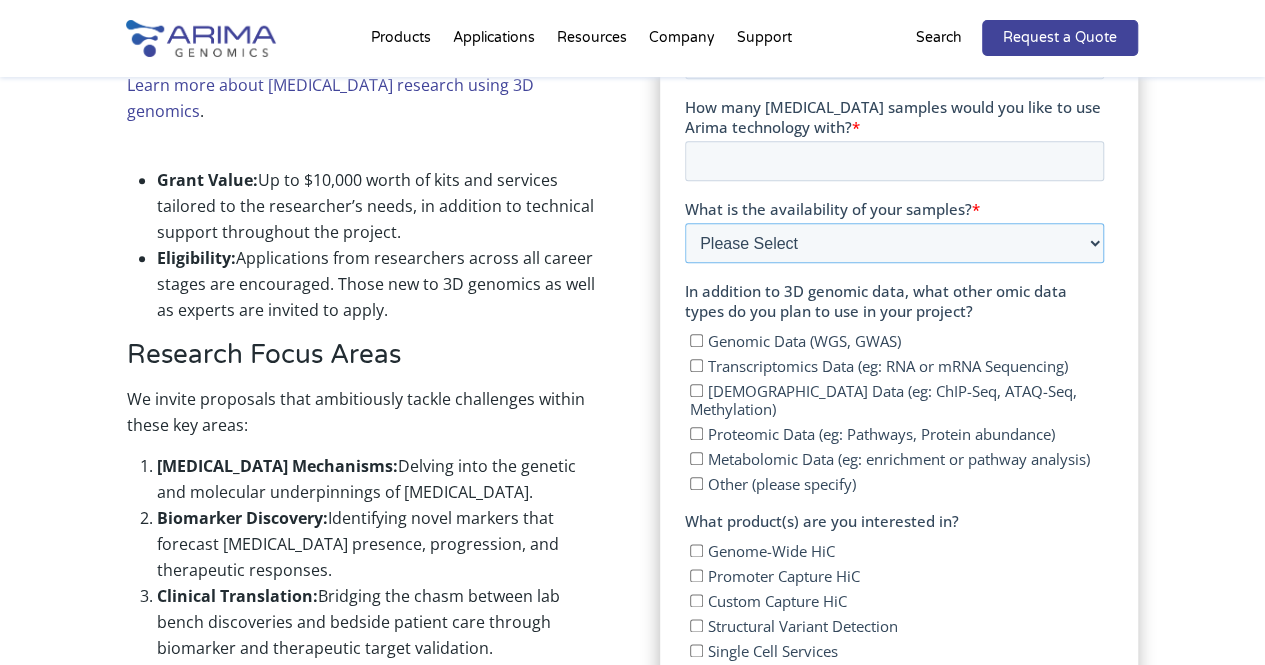 click on "Please Select Currently ready for use Will be ready within 2 months Will take longer than 2 months to acquire" at bounding box center (894, 243) 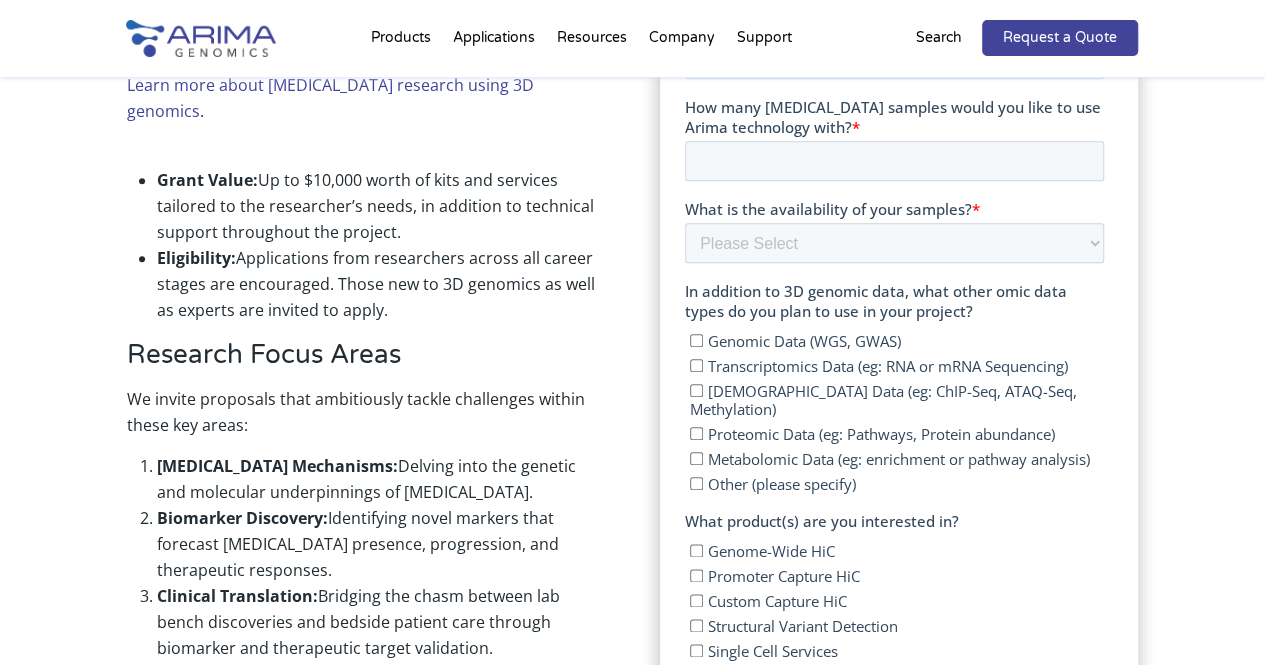 click on "First name * Last name * Work email * Organization * Principal investigator name * What type of cancer are you working on?  * How many cancer samples would you like to use Arima technology with? * What is the availability of your samples? * Please Select Currently ready for use Will be ready within 2 months Will take longer than 2 months to acquire In addition to 3D genomic data, what other omic data types do you plan to use in your project? Genomic Data (WGS, GWAS) Transcriptomics Data (eg: RNA or mRNA Sequencing) Epigenomic Data (eg: ChIP-Seq, ATAQ-Seq, Methylation) Proteomic Data (eg: Pathways, Protein abundance) Metabolomic Data (eg: enrichment or pathway analysis) Other (please specify) What product(s) are you interested in? Genome-Wide HiC Promoter Capture HiC Custom Capture HiC Structural Variant Detection Single Cell Services Unsure, I'd like to discuss the options Are you interested in kits or services? * Kits Services I would like to discuss the options Project title * Proposal (max 200 words) *" at bounding box center (894, 345) 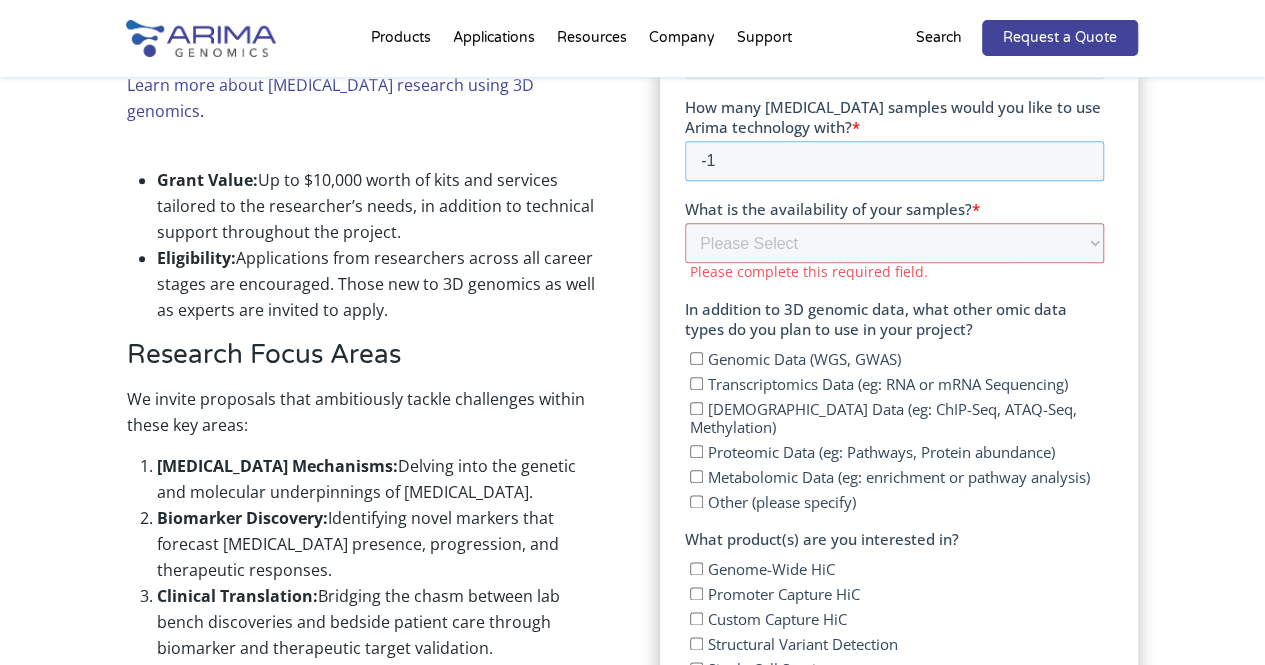 type on "-1" 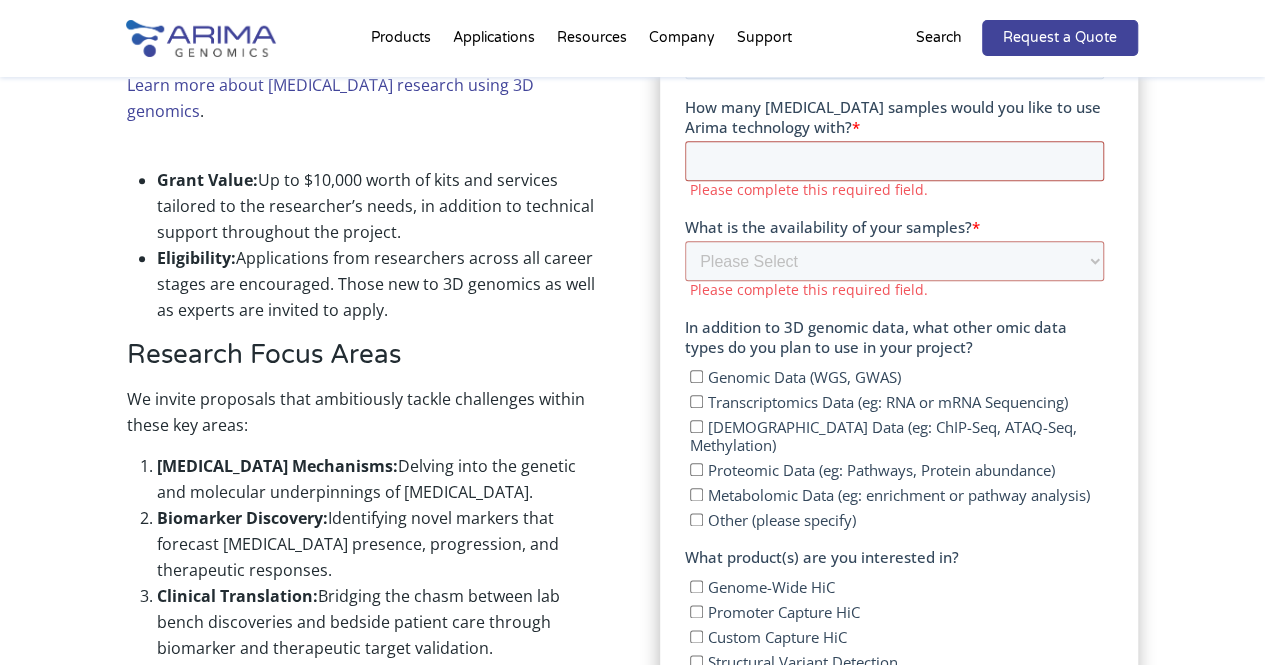 type 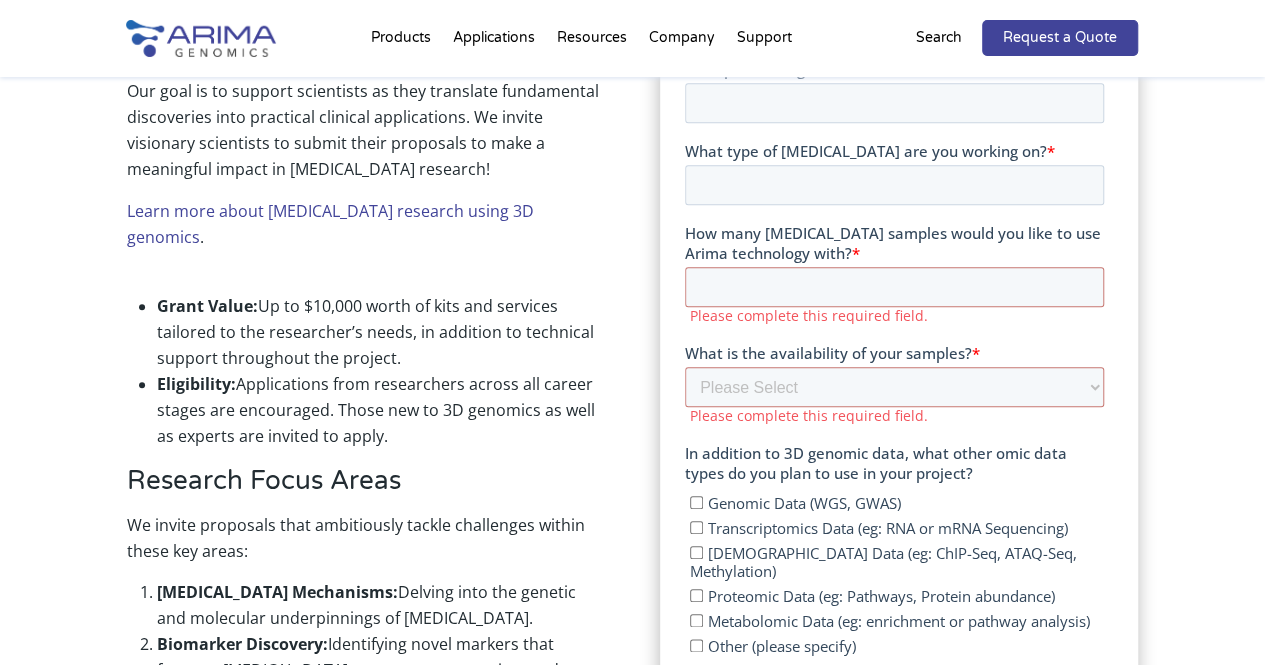 scroll, scrollTop: 761, scrollLeft: 0, axis: vertical 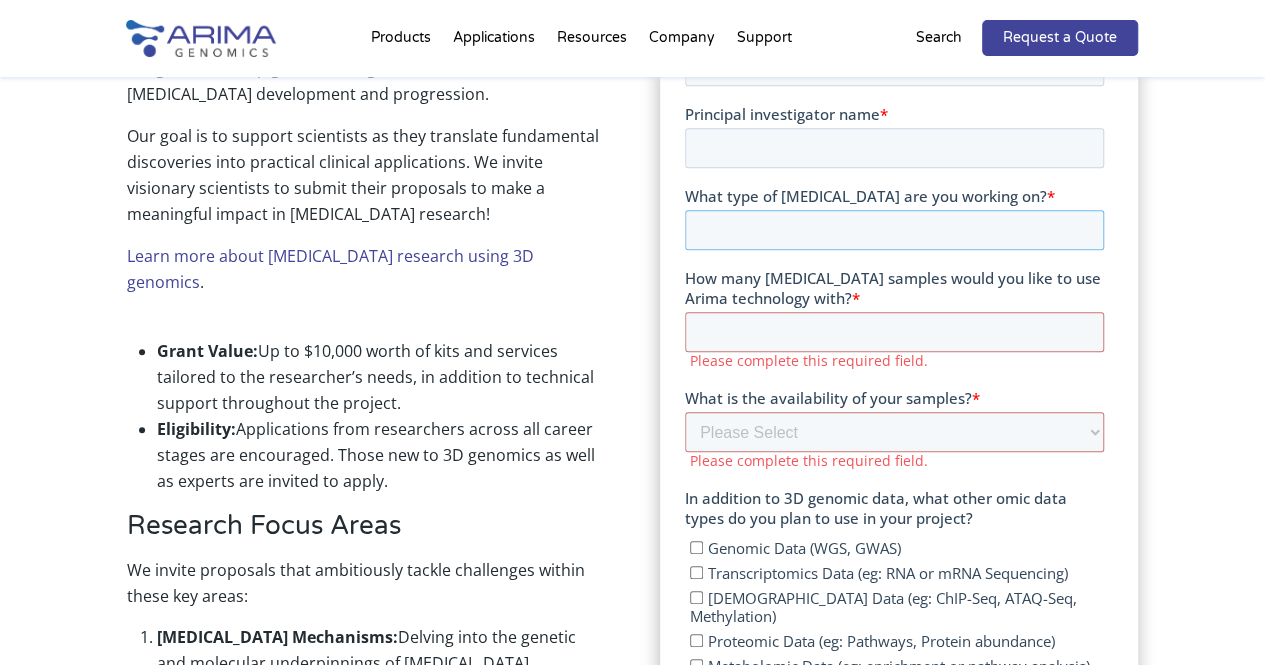 click on "What type of cancer are you working on?  *" at bounding box center [894, 230] 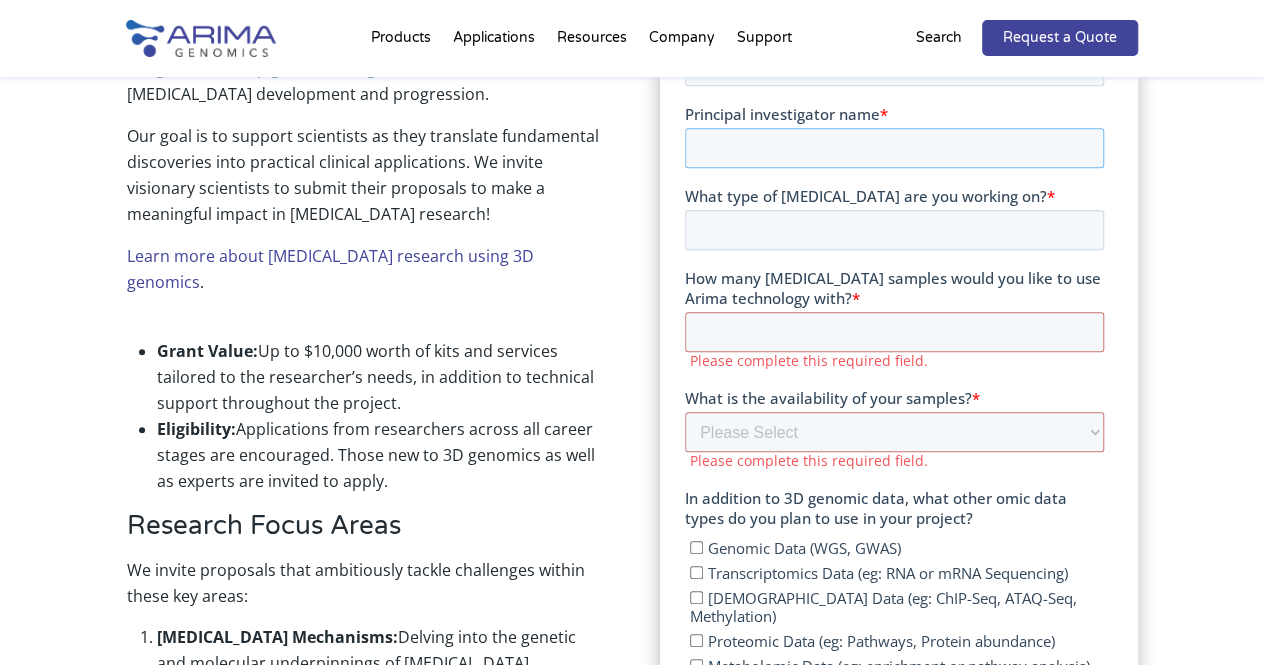 click on "Principal investigator name *" at bounding box center [894, 148] 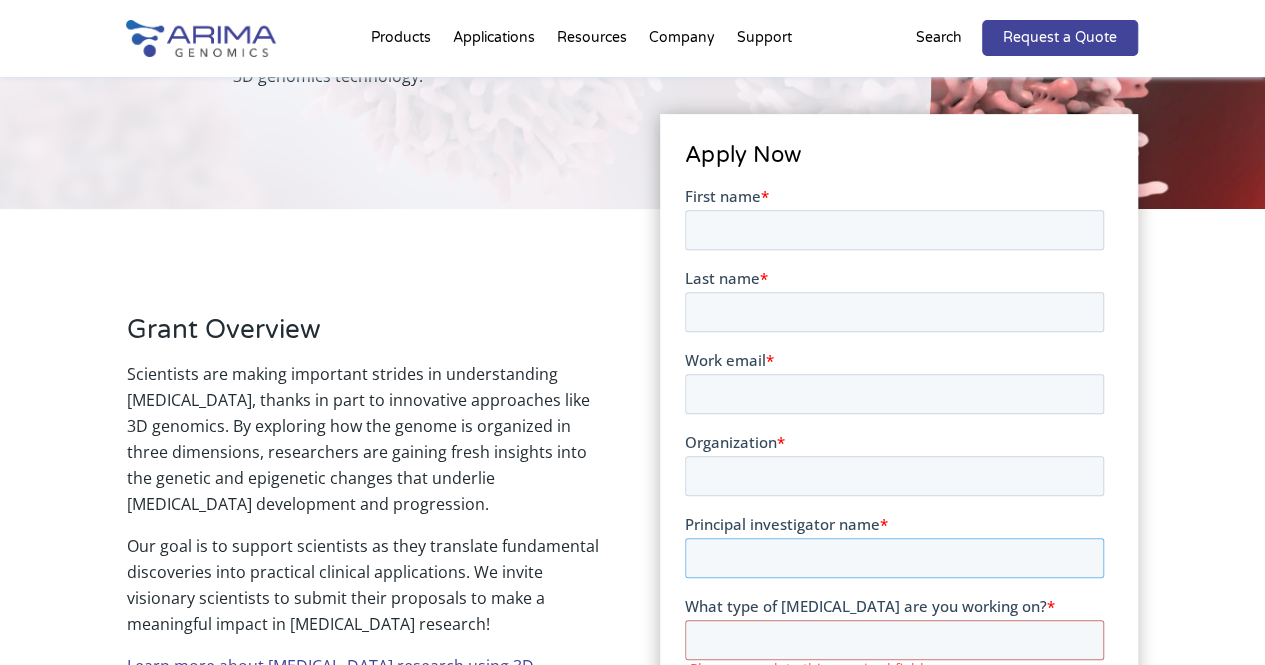 scroll, scrollTop: 348, scrollLeft: 0, axis: vertical 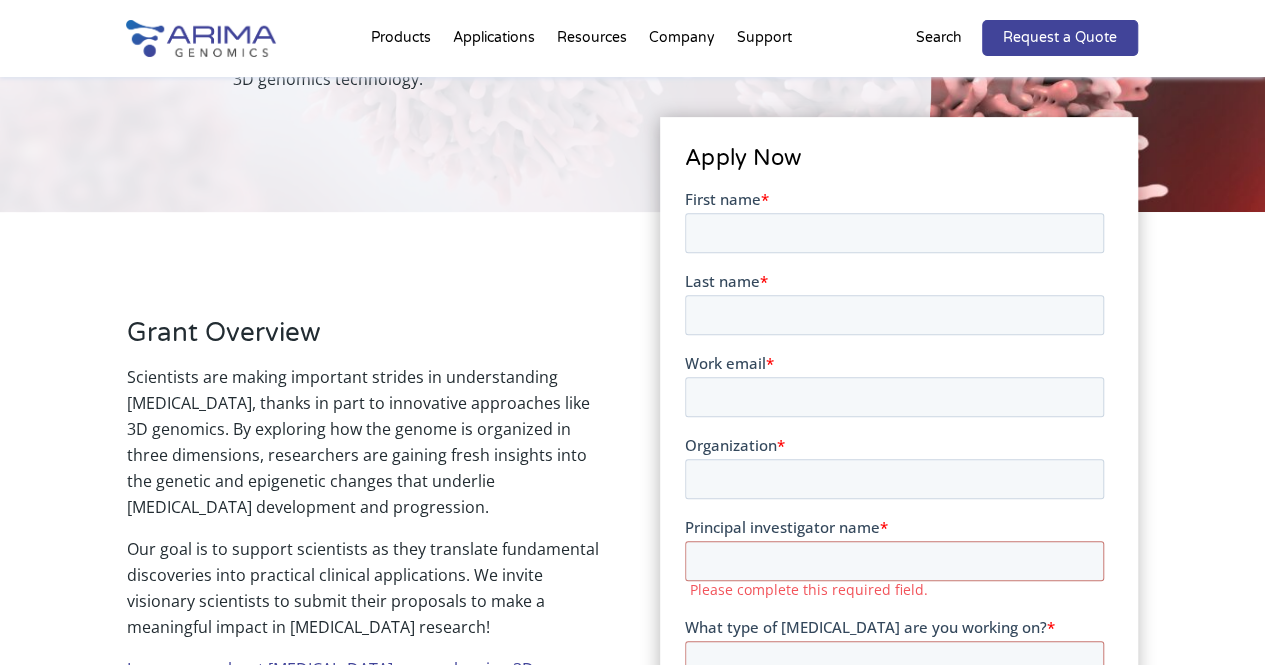 click on "Grant Overview Scientists are making important strides in understanding cancer, thanks in part to innovative approaches like 3D genomics. By exploring how the genome is organized in three dimensions, researchers are gaining fresh insights into the genetic and epigenetic changes that underlie cancer development and progression. Our goal is to support scientists as they translate fundamental discoveries into practical clinical applications. We invite visionary scientists to submit their proposals to make a meaningful impact in cancer research! Learn more about cancer research using 3D genomics . Grant Value:  Up to $10,000 worth of kits and services tailored to the researcher’s needs, in addition to technical support throughout the project. Eligibility:  Applications from researchers across all career stages are encouraged. Those new to 3D genomics as well as experts are invited to apply. Research Focus Areas We invite proposals that ambitiously tackle challenges within these key areas: Cancer Mechanisms:" at bounding box center (633, 1092) 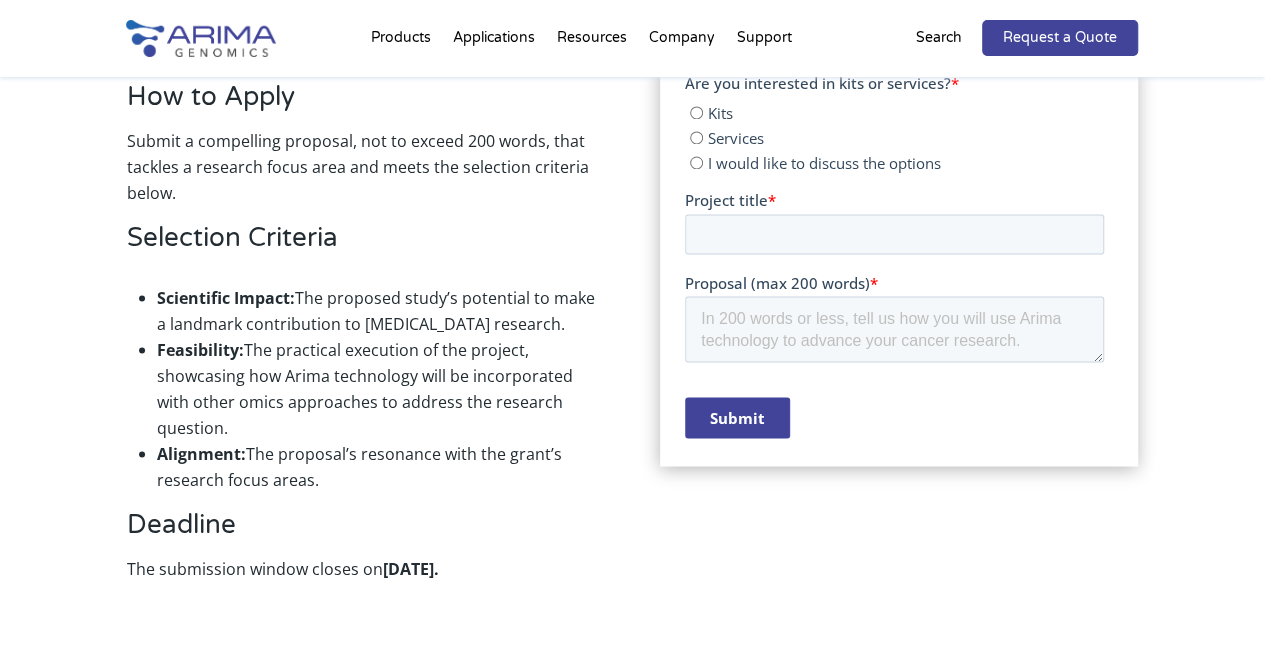 scroll, scrollTop: 1636, scrollLeft: 0, axis: vertical 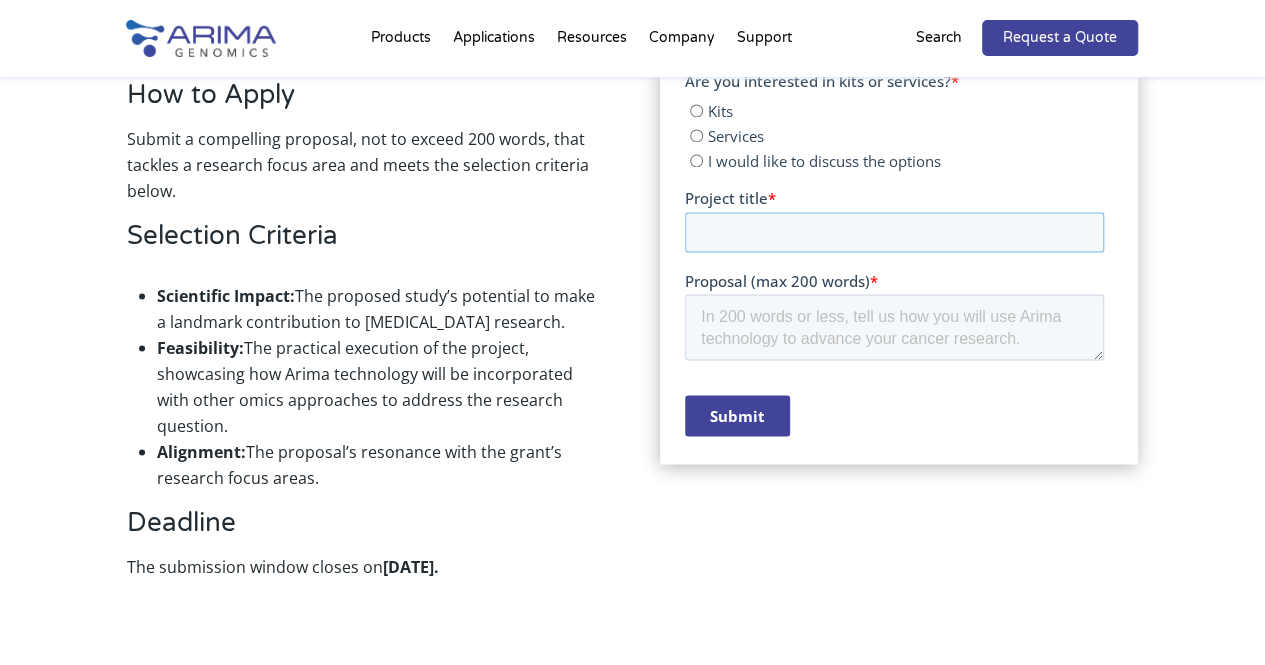 click on "Project title *" at bounding box center (894, 232) 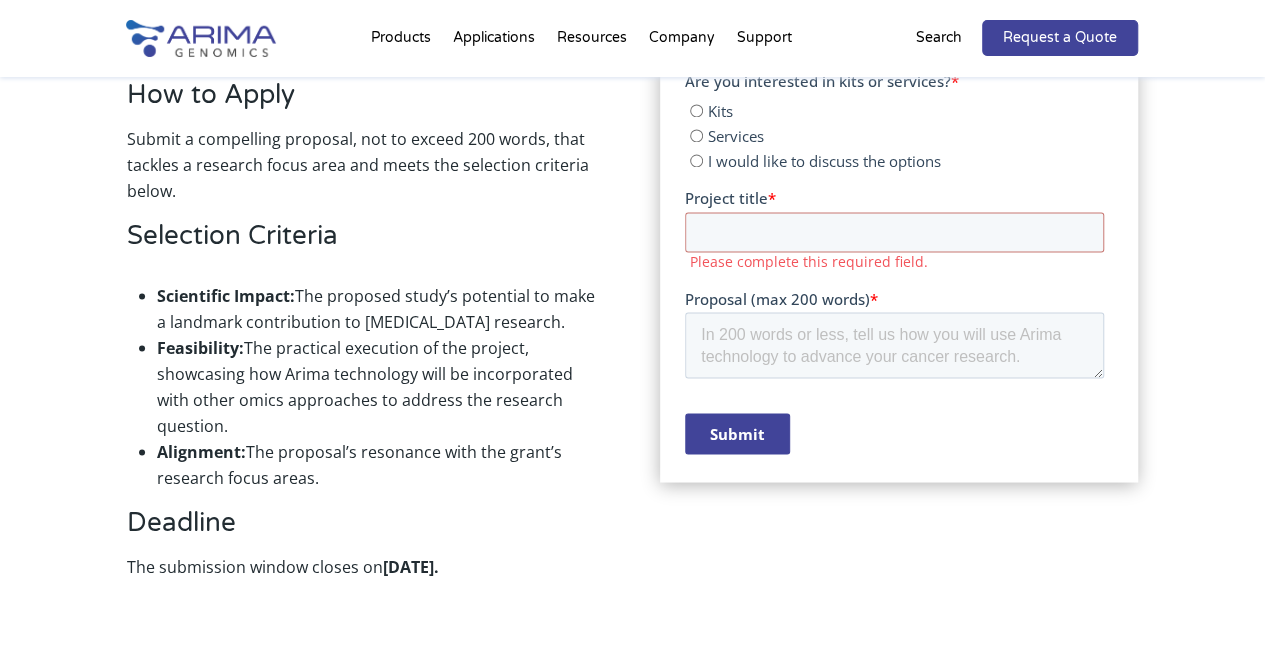 click on "Grant Overview Scientists are making important strides in understanding cancer, thanks in part to innovative approaches like 3D genomics. By exploring how the genome is organized in three dimensions, researchers are gaining fresh insights into the genetic and epigenetic changes that underlie cancer development and progression. Our goal is to support scientists as they translate fundamental discoveries into practical clinical applications. We invite visionary scientists to submit their proposals to make a meaningful impact in cancer research! Learn more about cancer research using 3D genomics . Grant Value:  Up to $10,000 worth of kits and services tailored to the researcher’s needs, in addition to technical support throughout the project. Eligibility:  Applications from researchers across all career stages are encouraged. Those new to 3D genomics as well as experts are invited to apply. Research Focus Areas We invite proposals that ambitiously tackle challenges within these key areas: Cancer Mechanisms:" at bounding box center [633, -196] 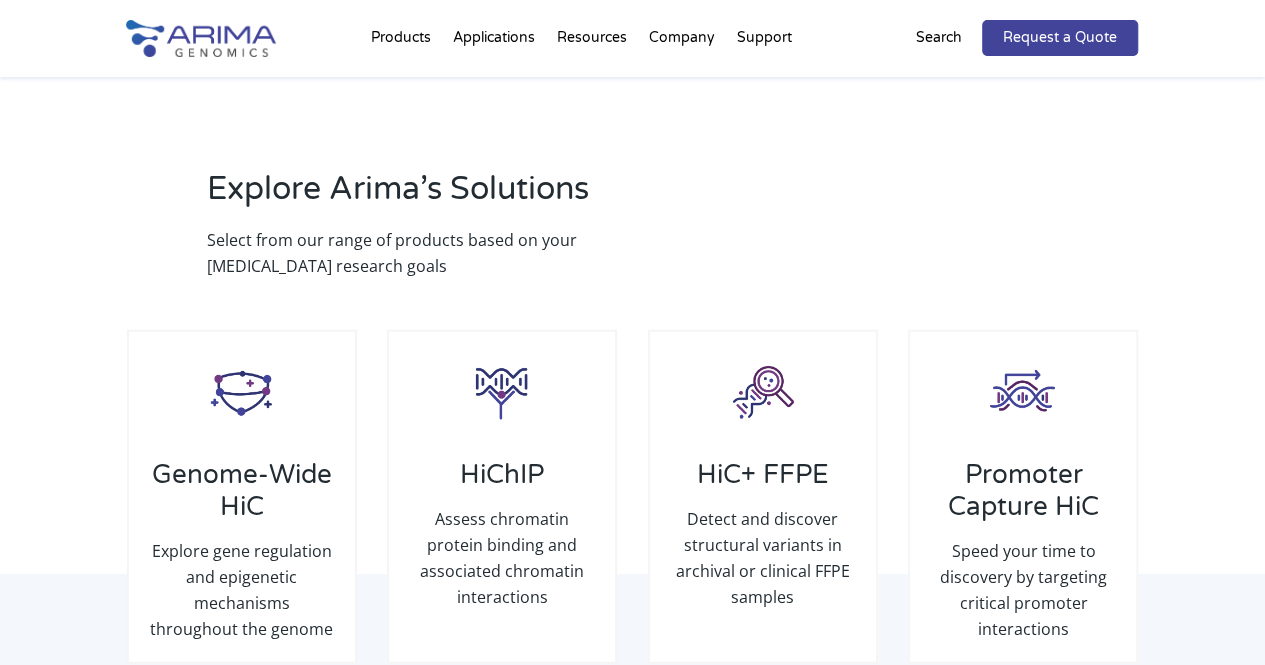 scroll, scrollTop: 2257, scrollLeft: 0, axis: vertical 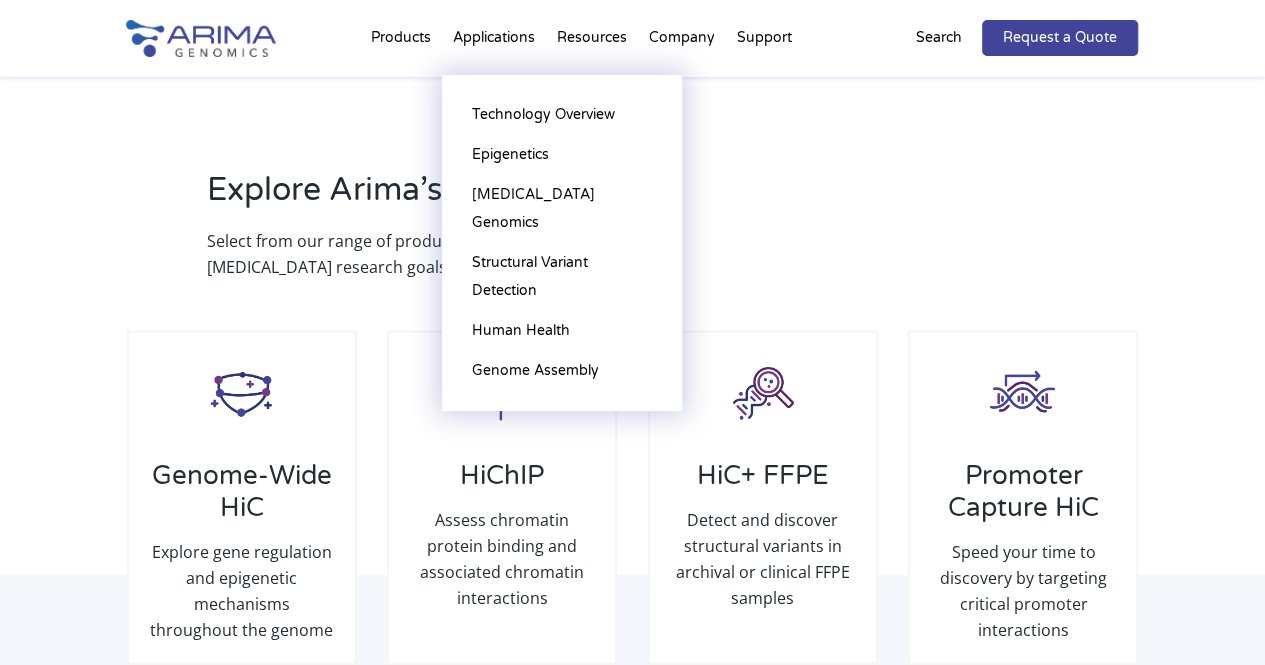 click on "Applications Technology Overview Epigenetics Cancer Genomics Structural Variant Detection Human Health Genome Assembly" at bounding box center (494, 42) 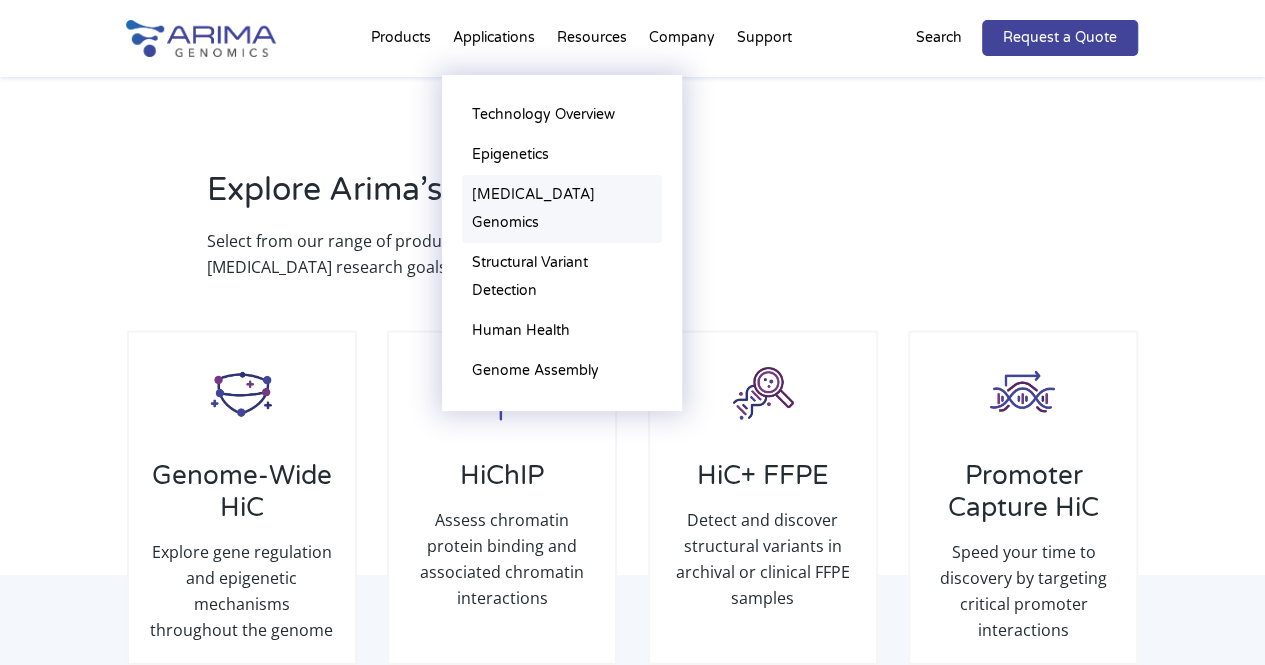 click on "[MEDICAL_DATA] Genomics" at bounding box center [562, 209] 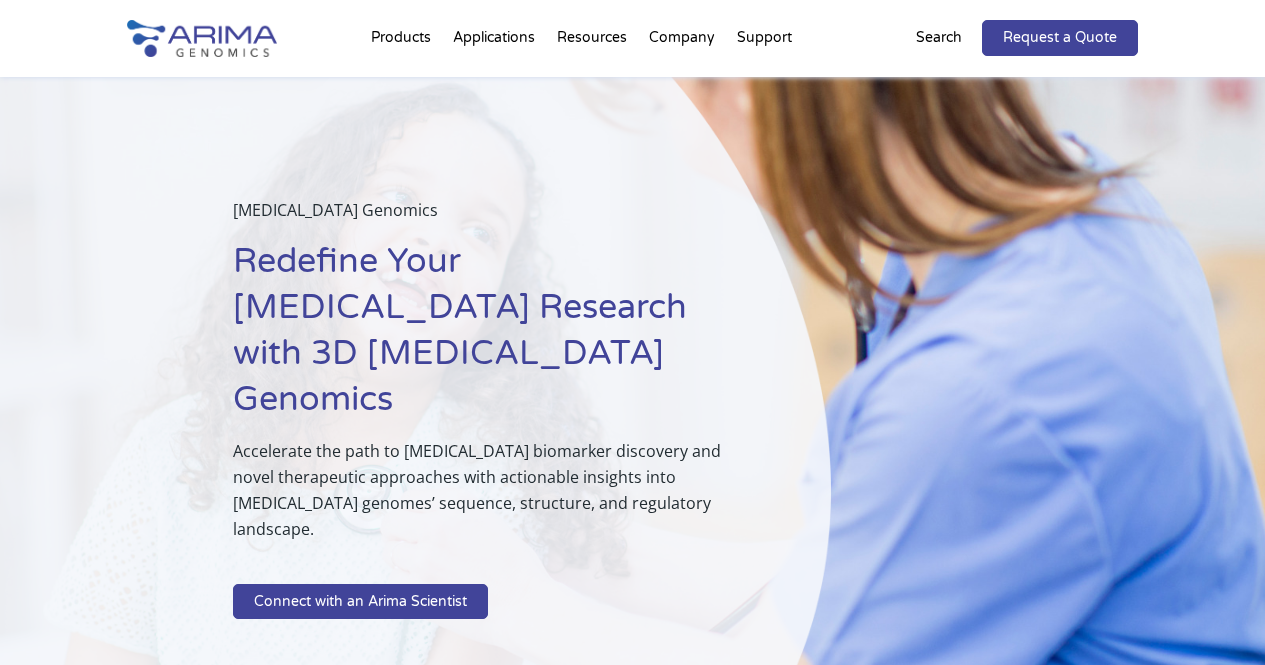 scroll, scrollTop: 0, scrollLeft: 0, axis: both 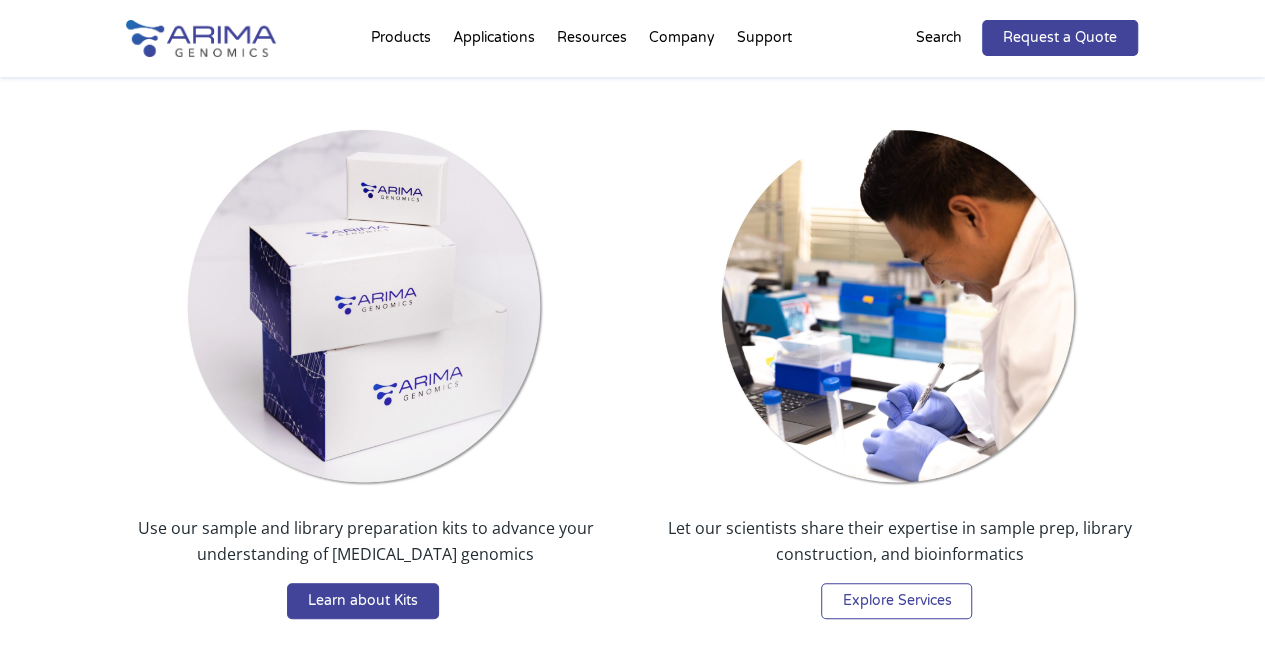 click on "Explore Services" at bounding box center (896, 601) 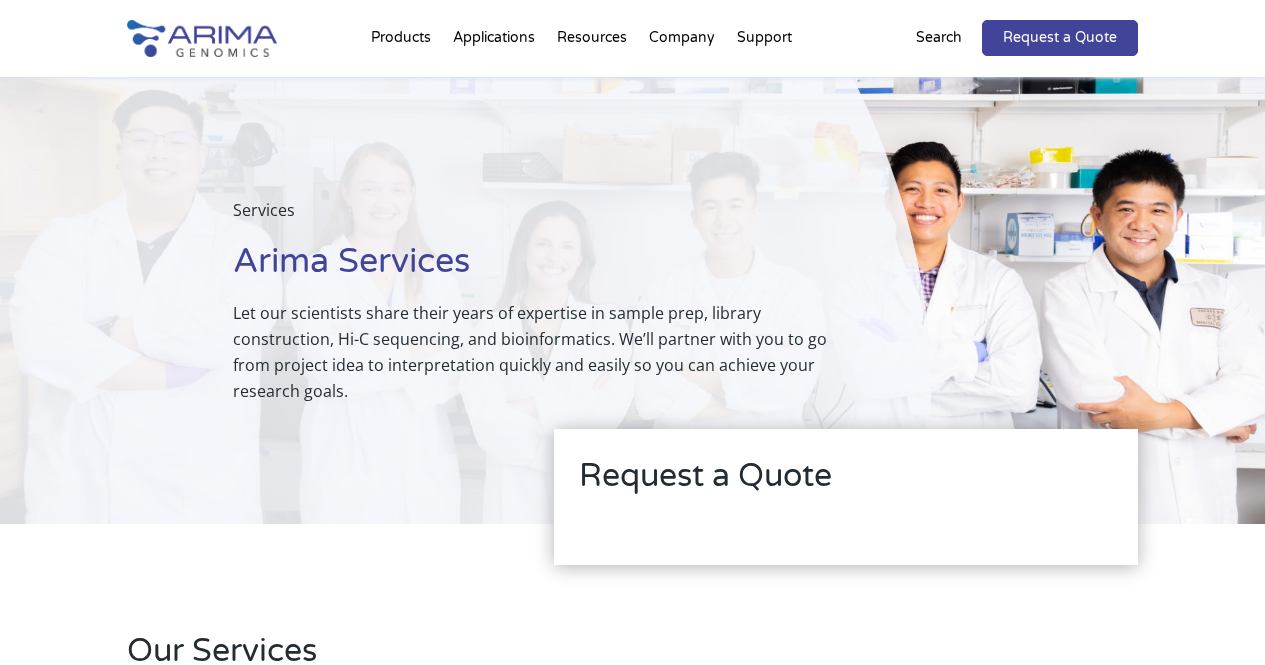 scroll, scrollTop: 0, scrollLeft: 0, axis: both 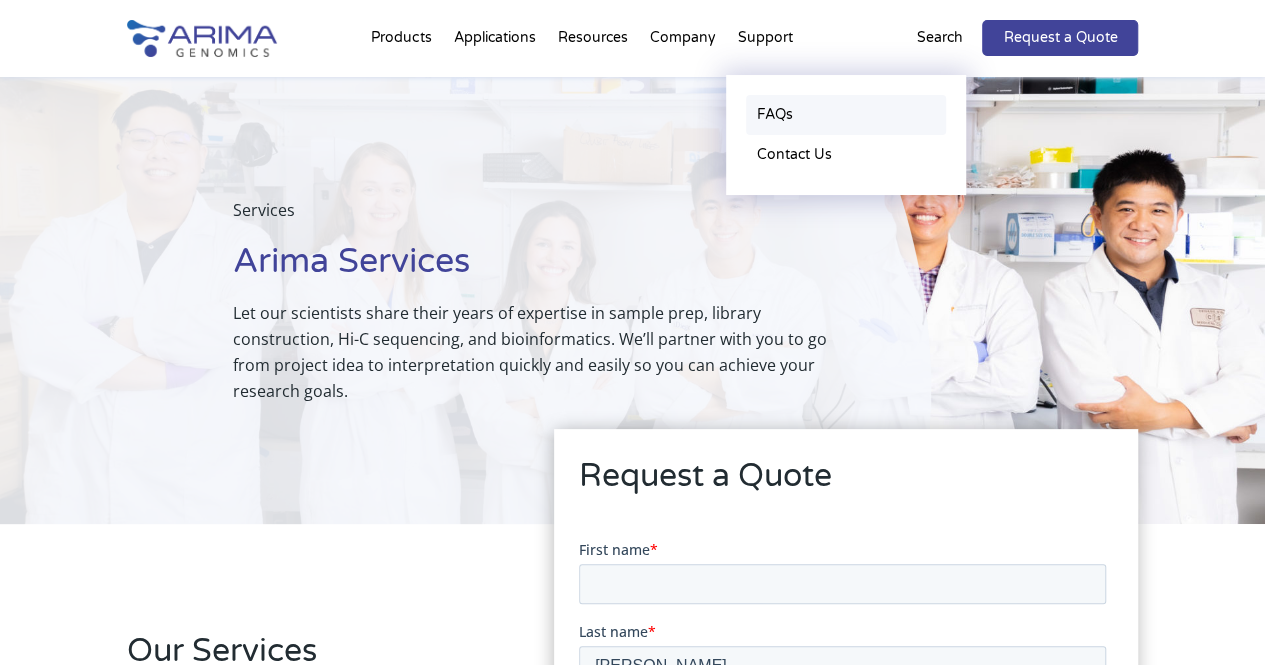 click on "FAQs" at bounding box center [846, 115] 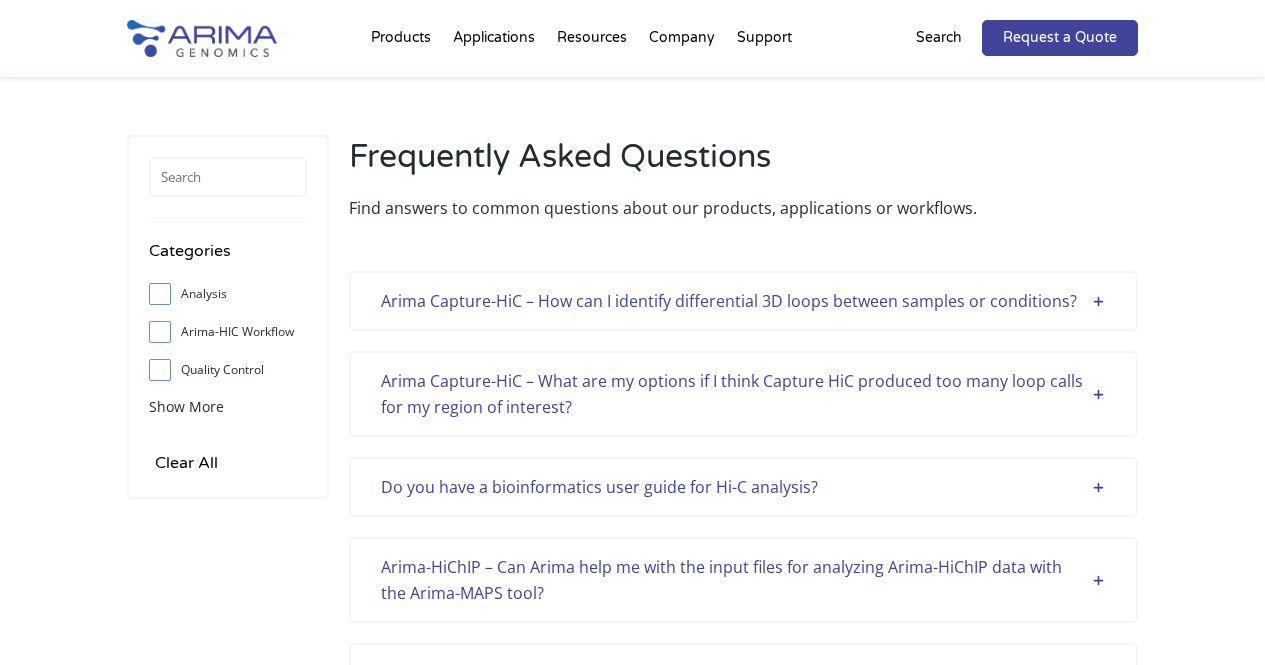 scroll, scrollTop: 0, scrollLeft: 0, axis: both 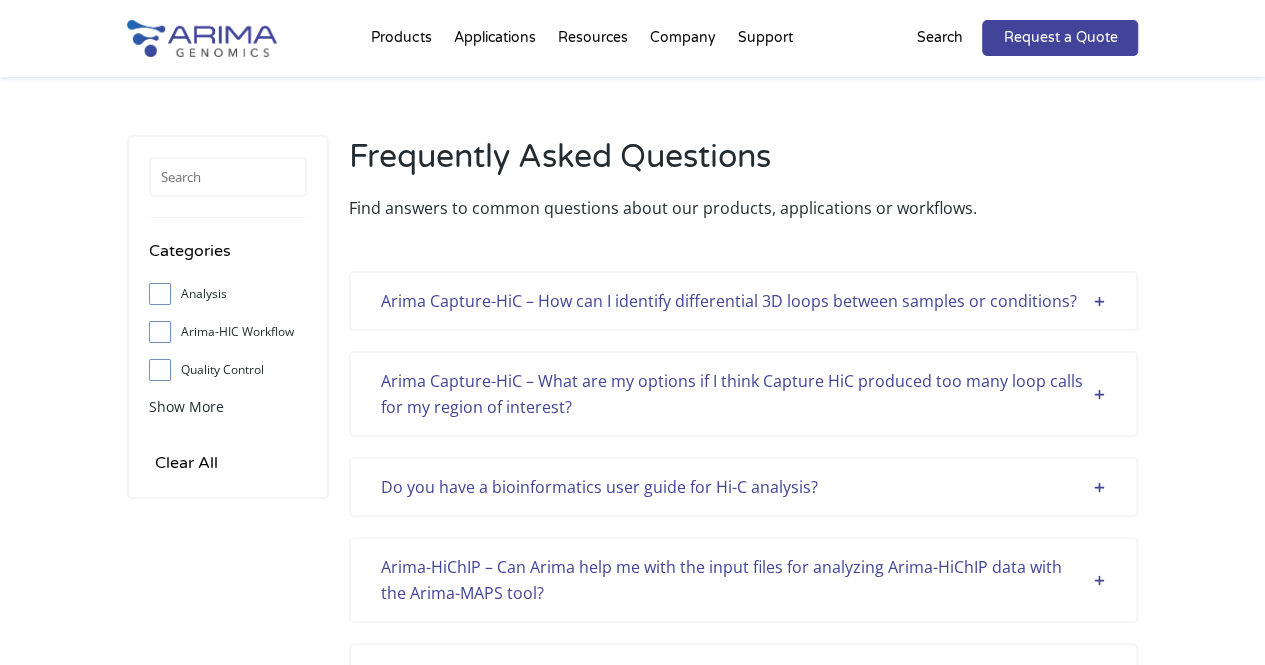 click on "Analysis" at bounding box center [159, 293] 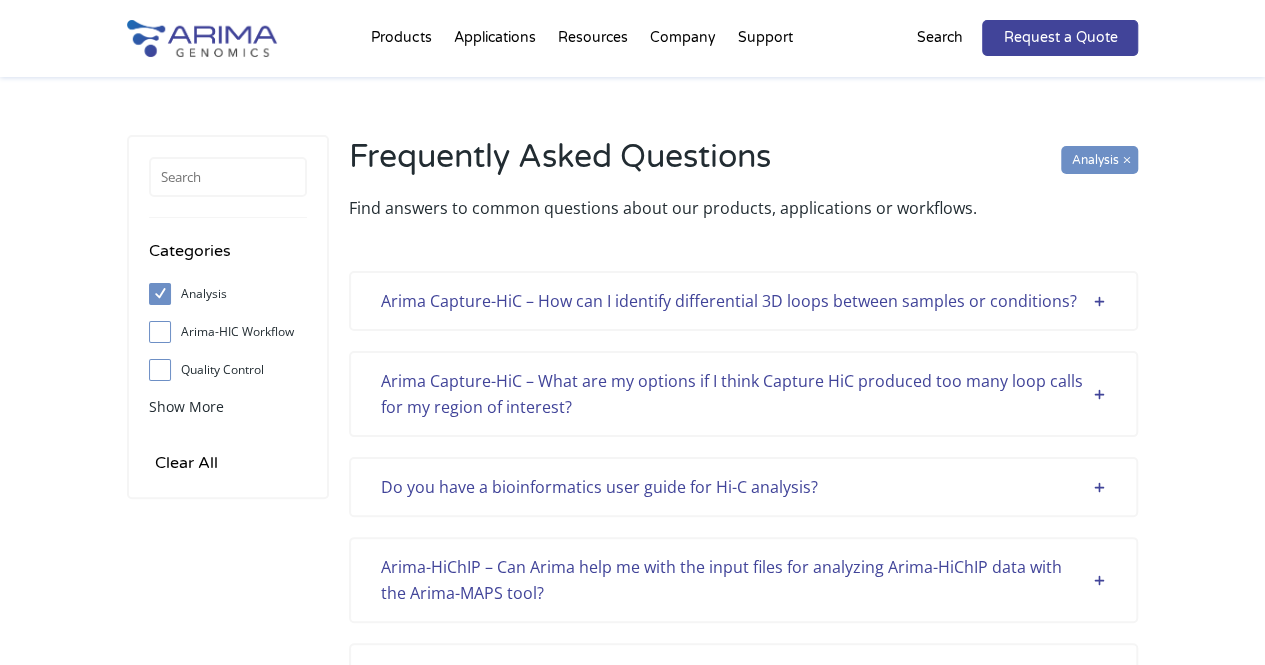 click on "Arima Capture-HiC – How can I identify differential 3D loops between samples or conditions?" at bounding box center [743, 301] 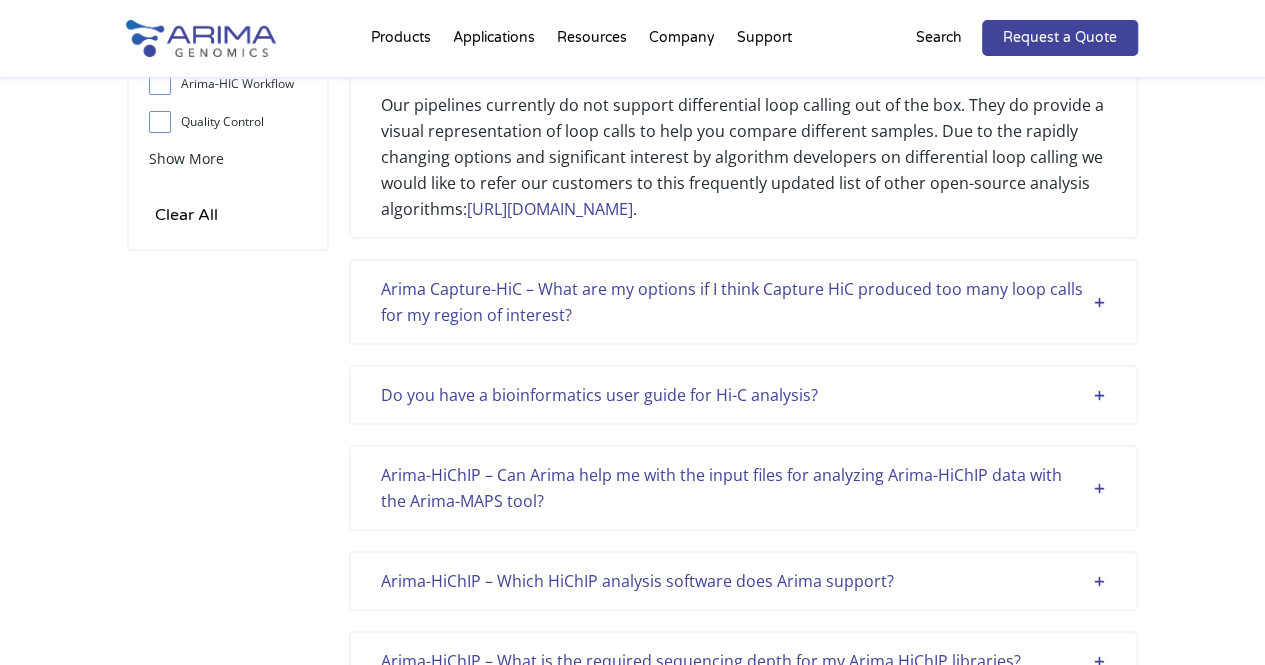 scroll, scrollTop: 252, scrollLeft: 0, axis: vertical 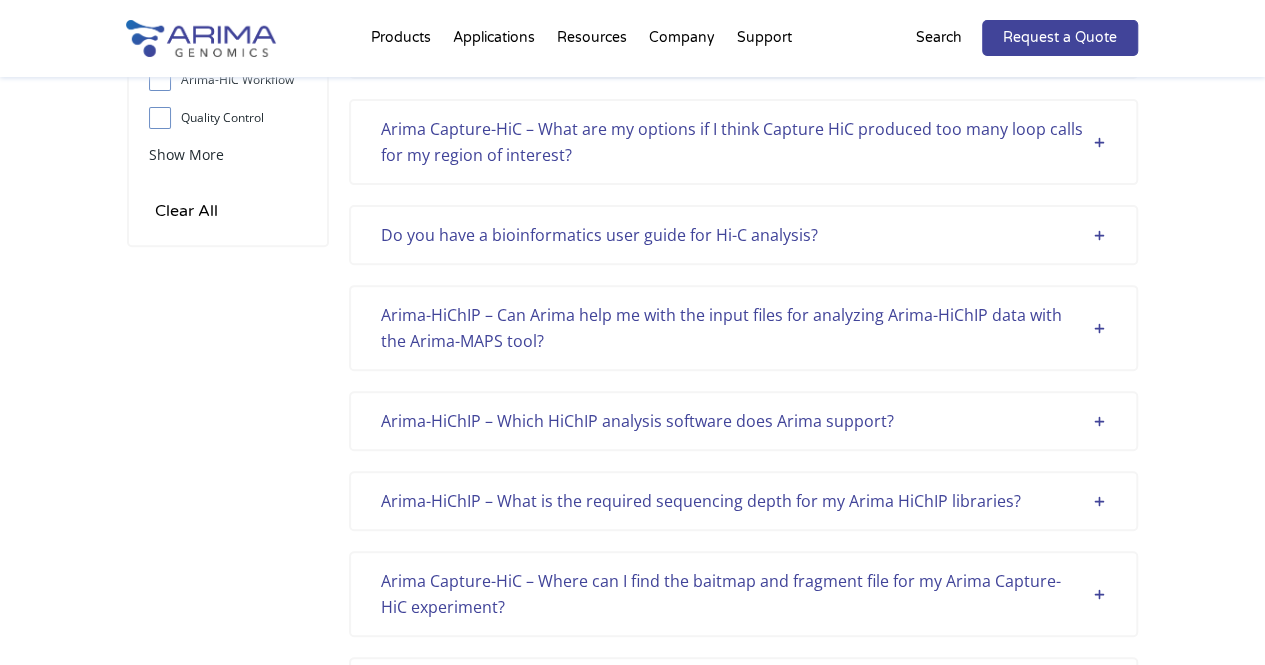 click on "Do you have a bioinformatics user guide for Hi-C analysis?" at bounding box center (743, 235) 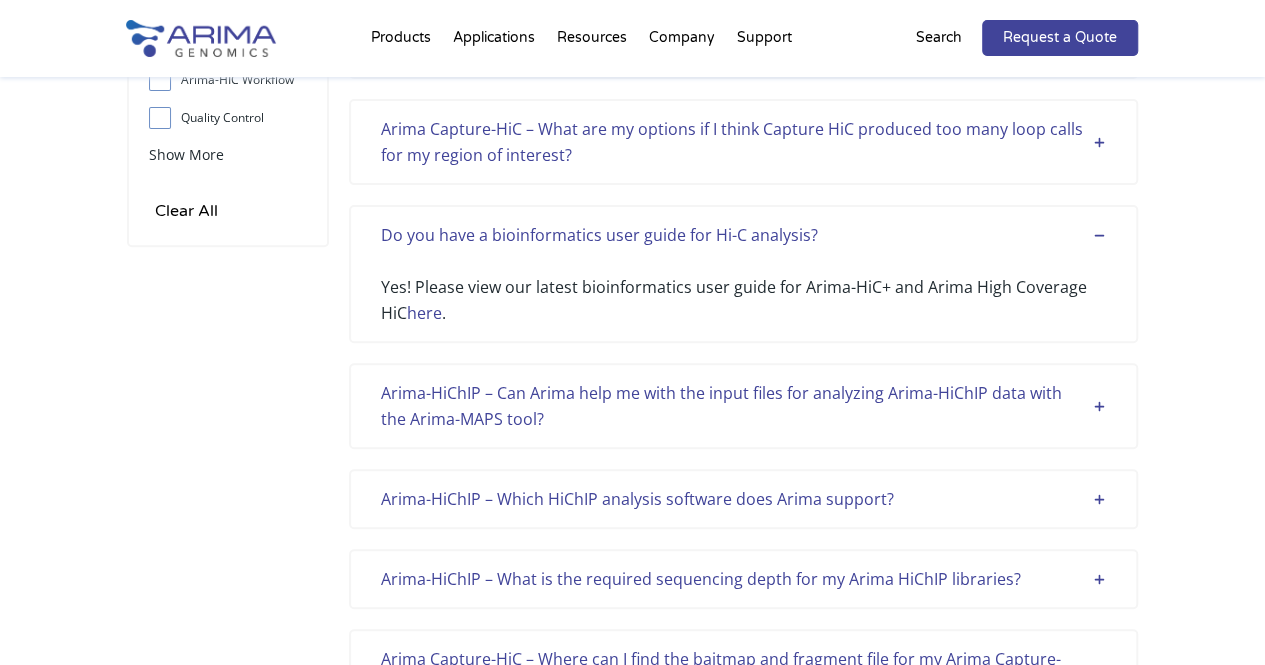 click on "Arima-HiChIP – Can Arima help me with the input files for analyzing Arima-HiChIP data with the Arima-MAPS tool?" at bounding box center (743, 406) 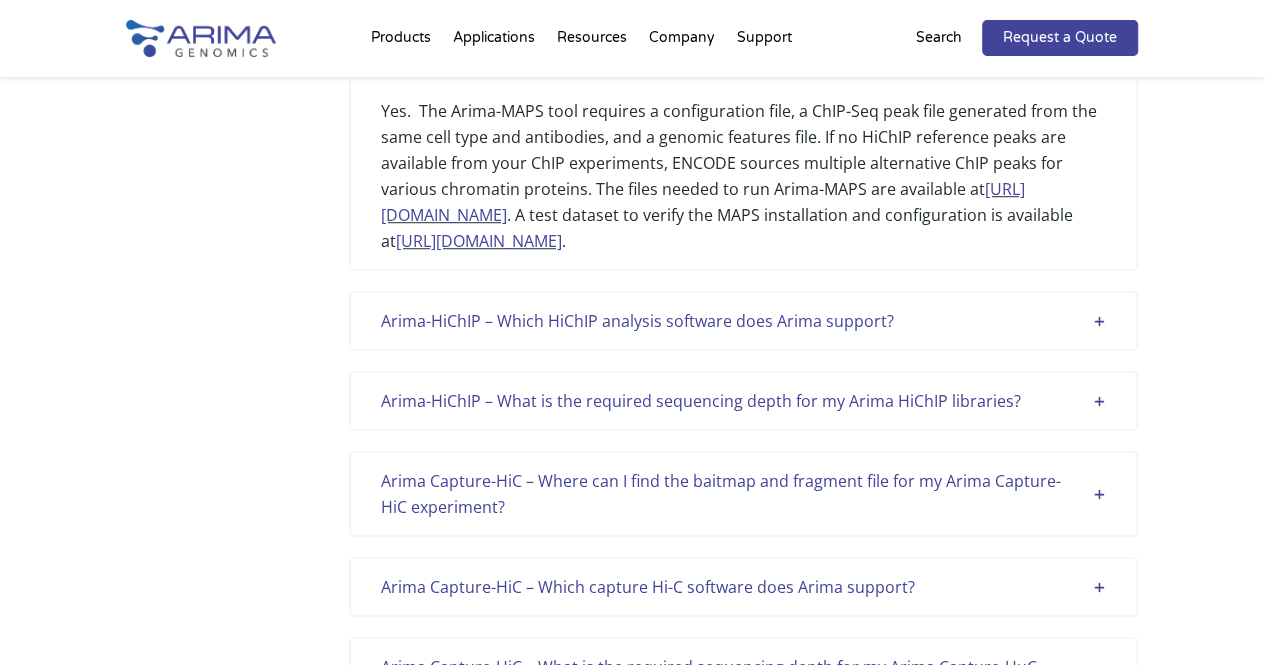 scroll, scrollTop: 620, scrollLeft: 0, axis: vertical 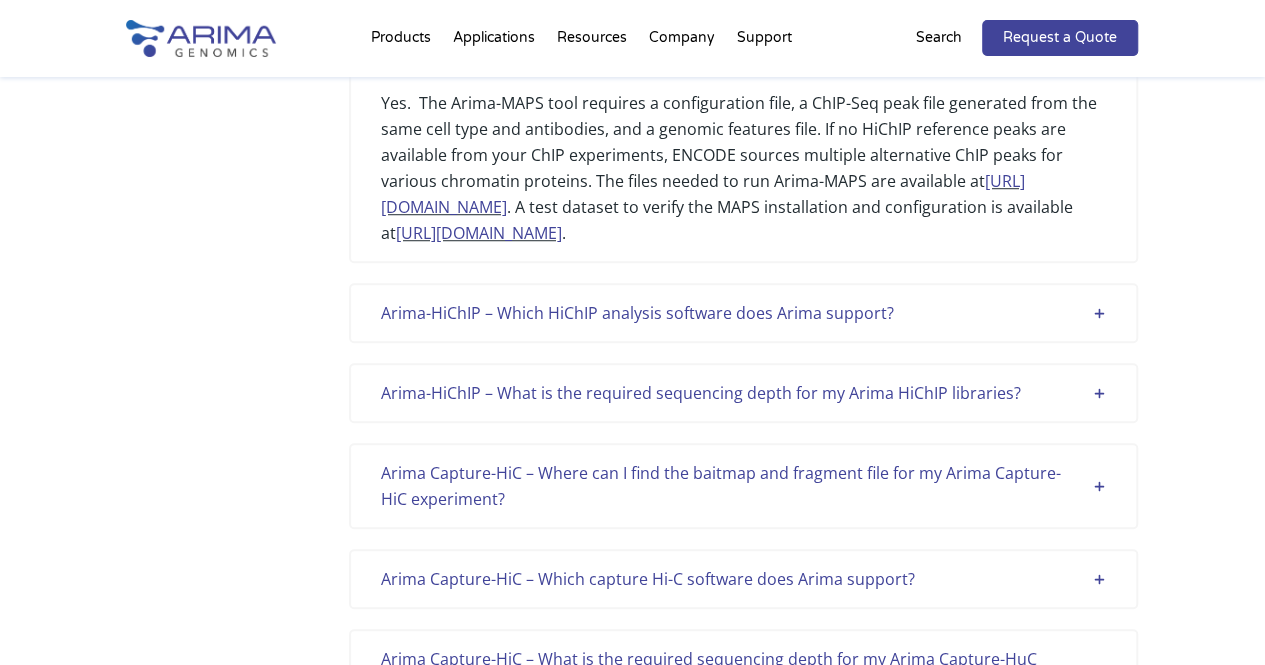 click on "Arima-HiChIP – Which HiChIP analysis software does Arima support? For analysis of Arima HiChIP data, we recommend the Arima-MAPS 2.0 tool. The latest update is available here ( https://github.com/ijuric/MAPS ), and the original MAPS pipeline is available here ( https://github.com/ijuric/MAPS/releases/tag/v1.1.0 ).  Benchmarking with MAPS, FitHiChIP, HICCUPS, and CriSPRi-validated genomics loops revealed that MAPS has the highest sensitivity with a moderate false-positive rate while minimizing computational time. The MAPS 2.0 pipeline has been updated to include the MACS2 ChIP-seq peak calling algorithm, which allows ChIP-seq peak calling from Arima-HiChIP data as well as improved usability by the expansion of command line options.  A test dataset to verify the Arima-MAPS installation and configuration is available at  ftp://ftp-arimagenomics.sdsc.edu/pub/MAPS/test_data/ ." at bounding box center [743, 313] 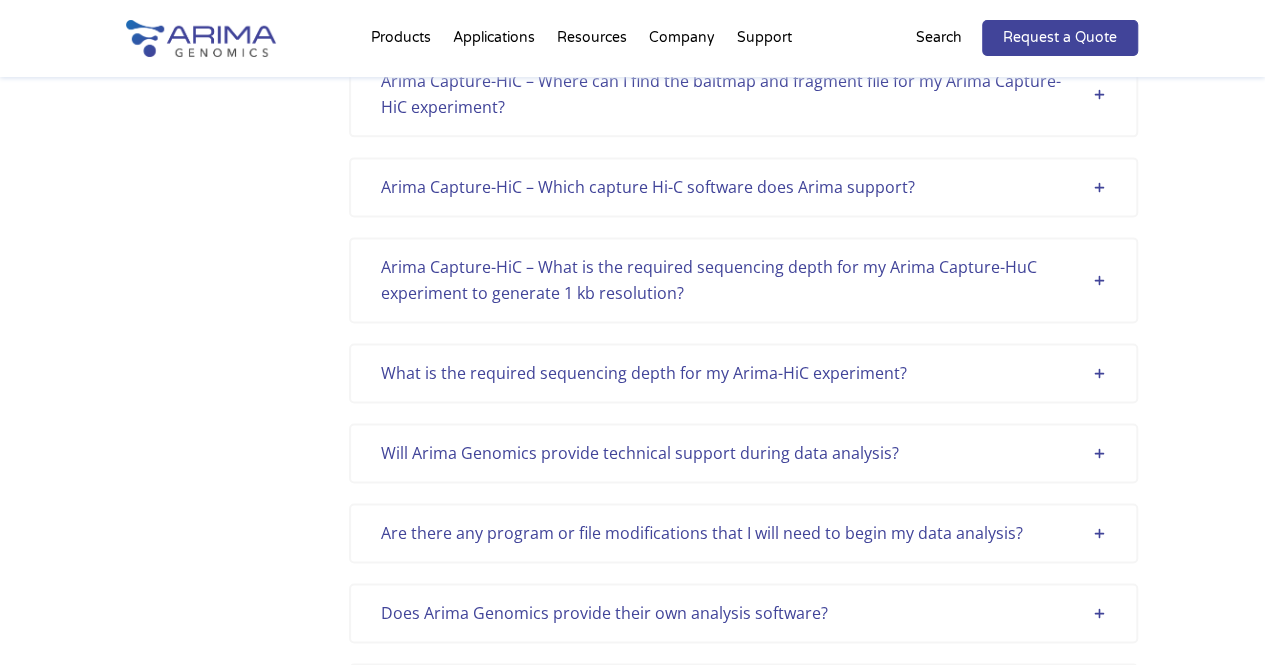 scroll, scrollTop: 1282, scrollLeft: 0, axis: vertical 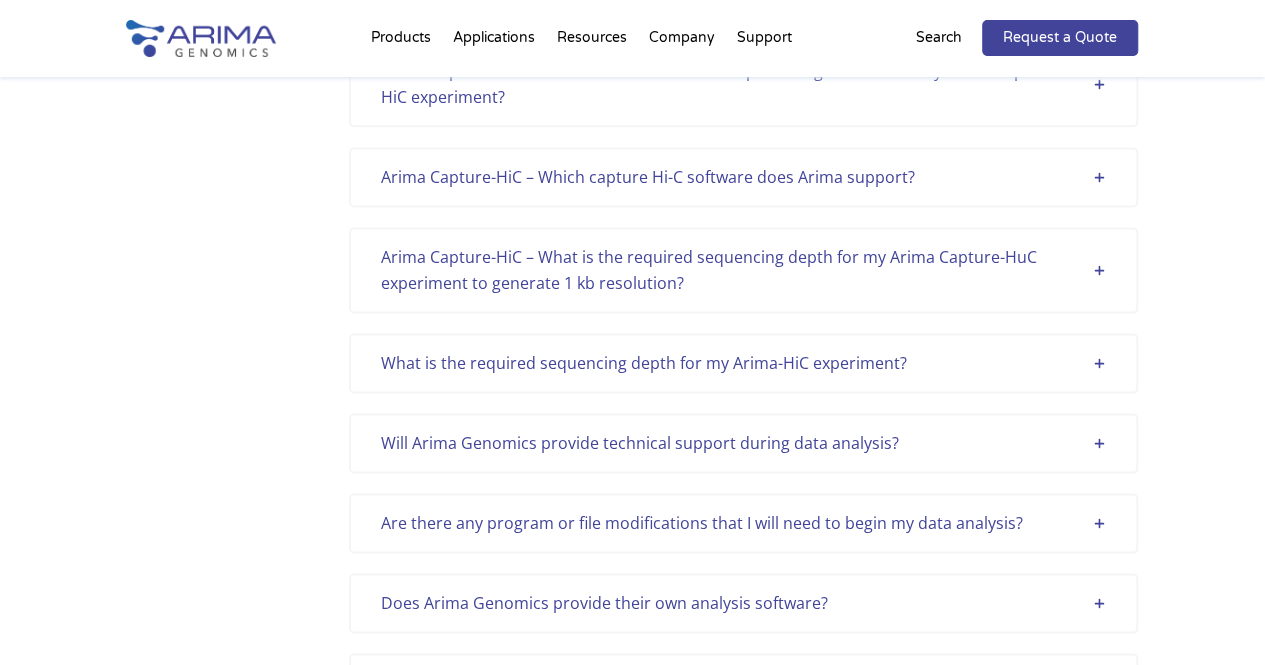 click on "What is the required sequencing depth for my Arima-HiC experiment?" at bounding box center [743, 363] 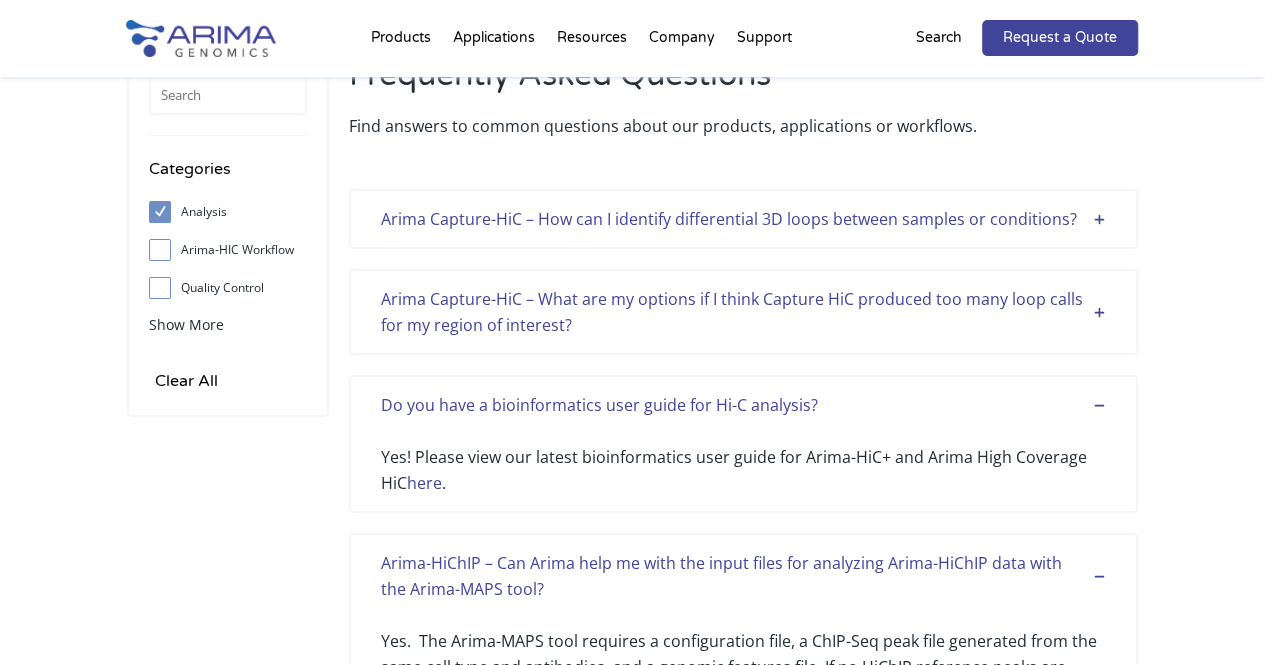 scroll, scrollTop: 0, scrollLeft: 0, axis: both 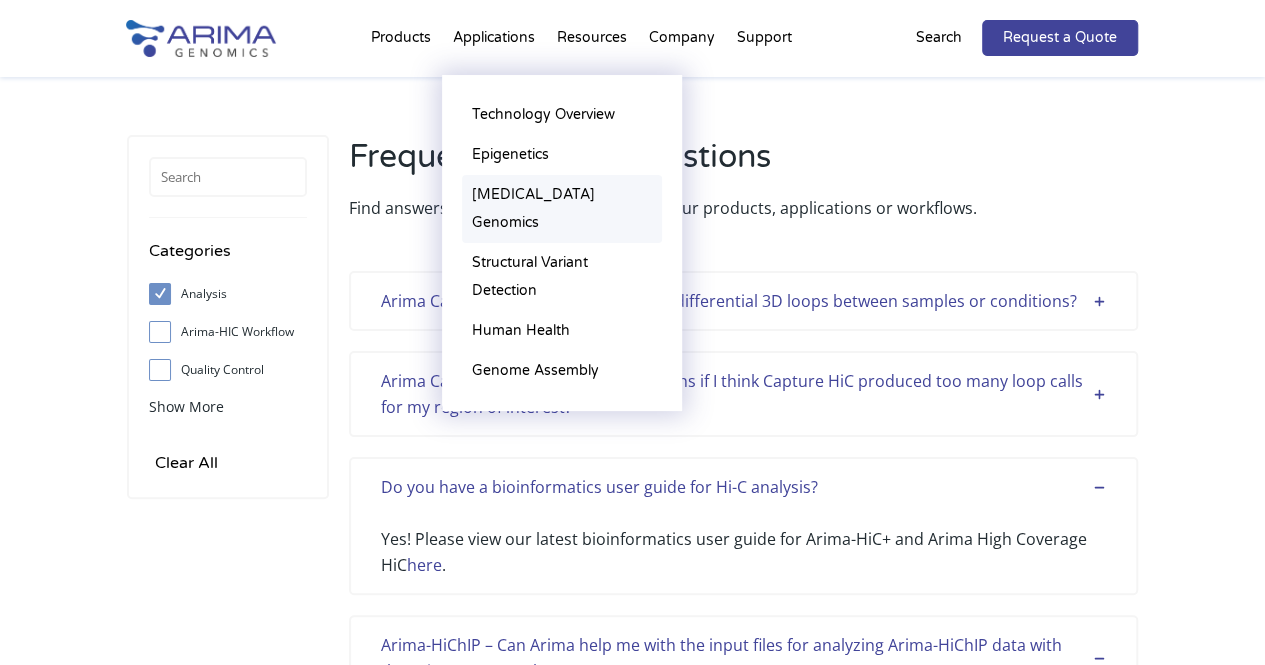 click on "[MEDICAL_DATA] Genomics" at bounding box center (562, 209) 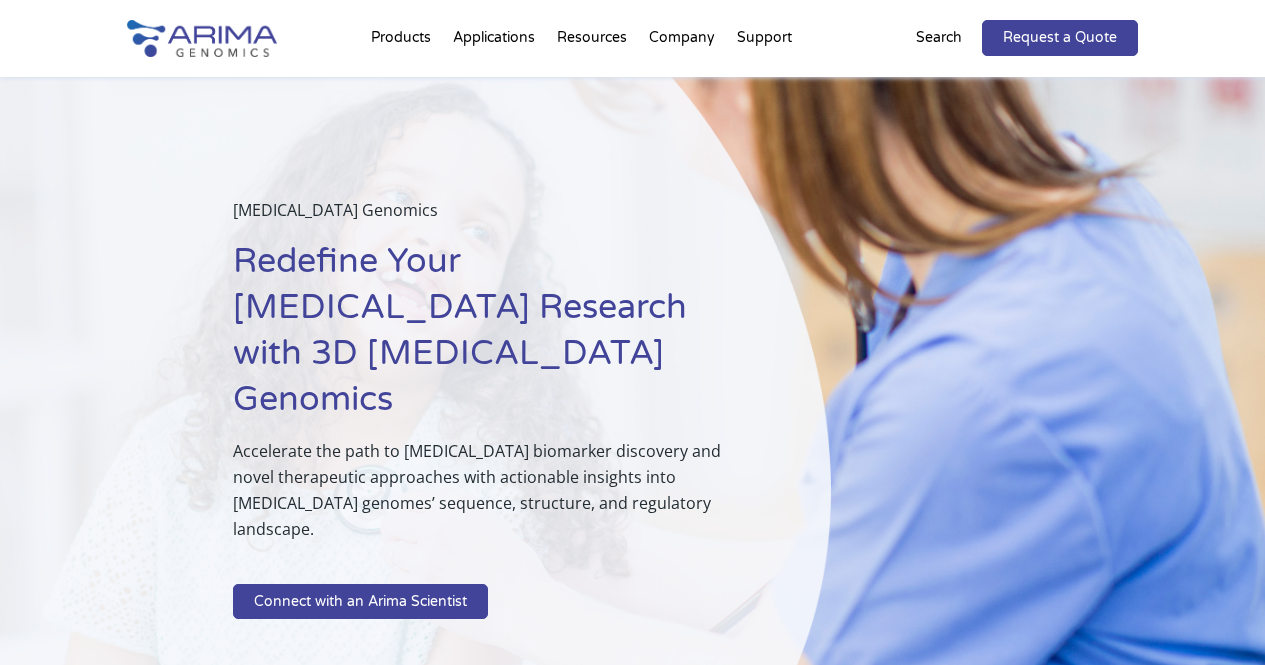 scroll, scrollTop: 0, scrollLeft: 0, axis: both 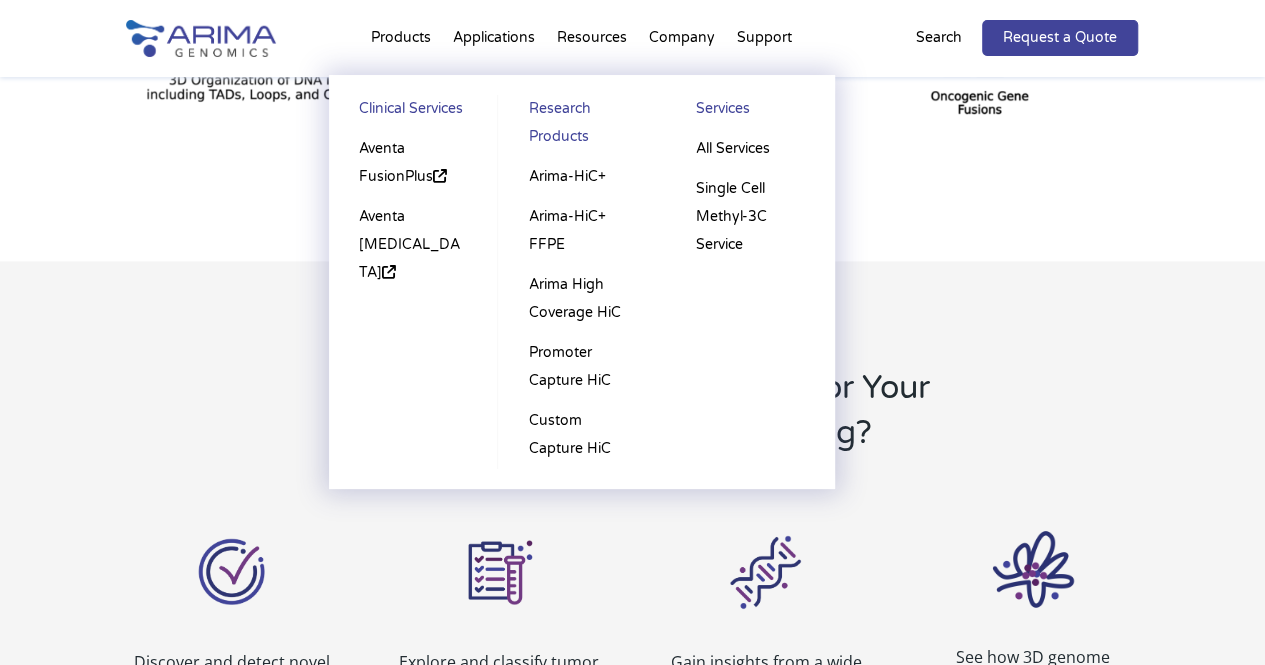 click on "Products Clinical Services Aventa FusionPlus  Aventa [MEDICAL_DATA]  Research Products Arima-HiC+ Arima-HiC+ FFPE Arima High Coverage HiC Promoter Capture HiC Custom Capture HiC Services All Services Single Cell Methyl-3C Service" at bounding box center (401, 42) 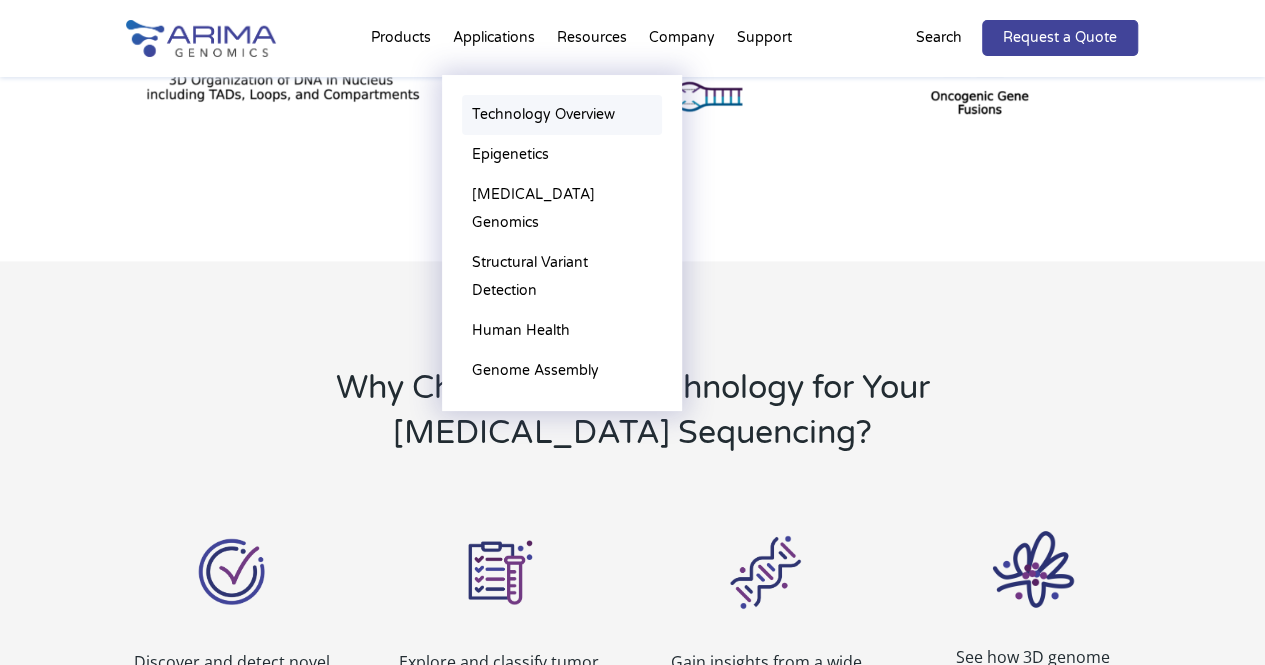 click on "Technology Overview" at bounding box center [562, 115] 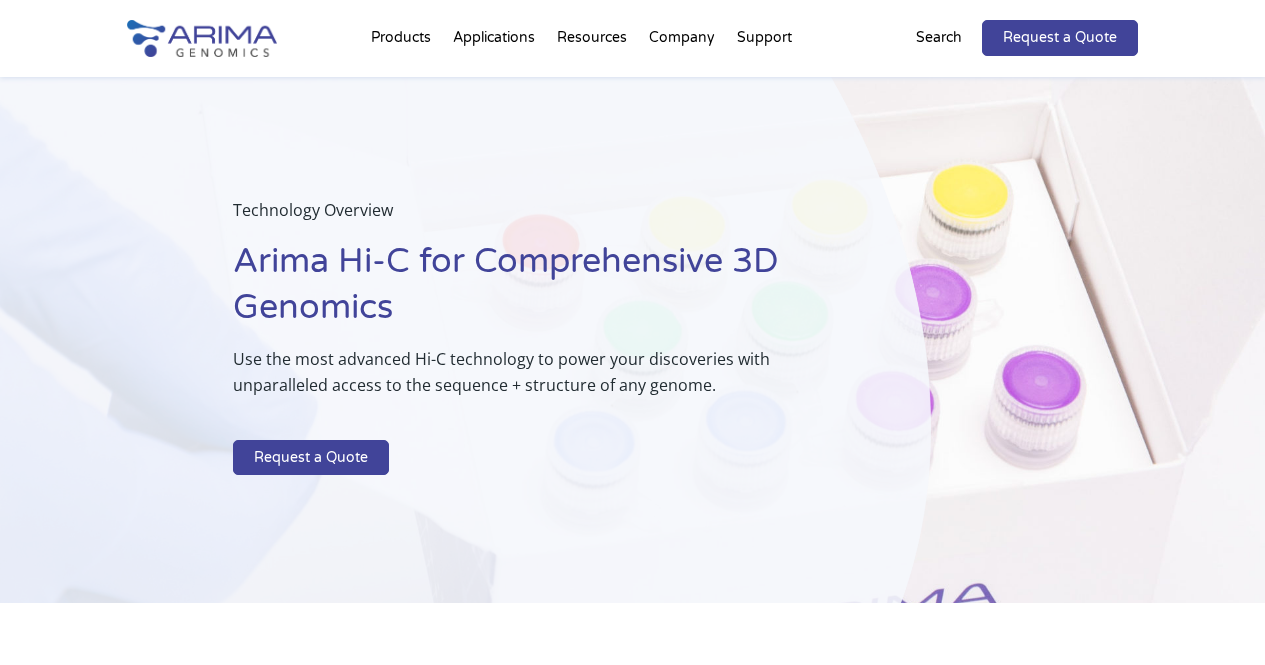 scroll, scrollTop: 0, scrollLeft: 0, axis: both 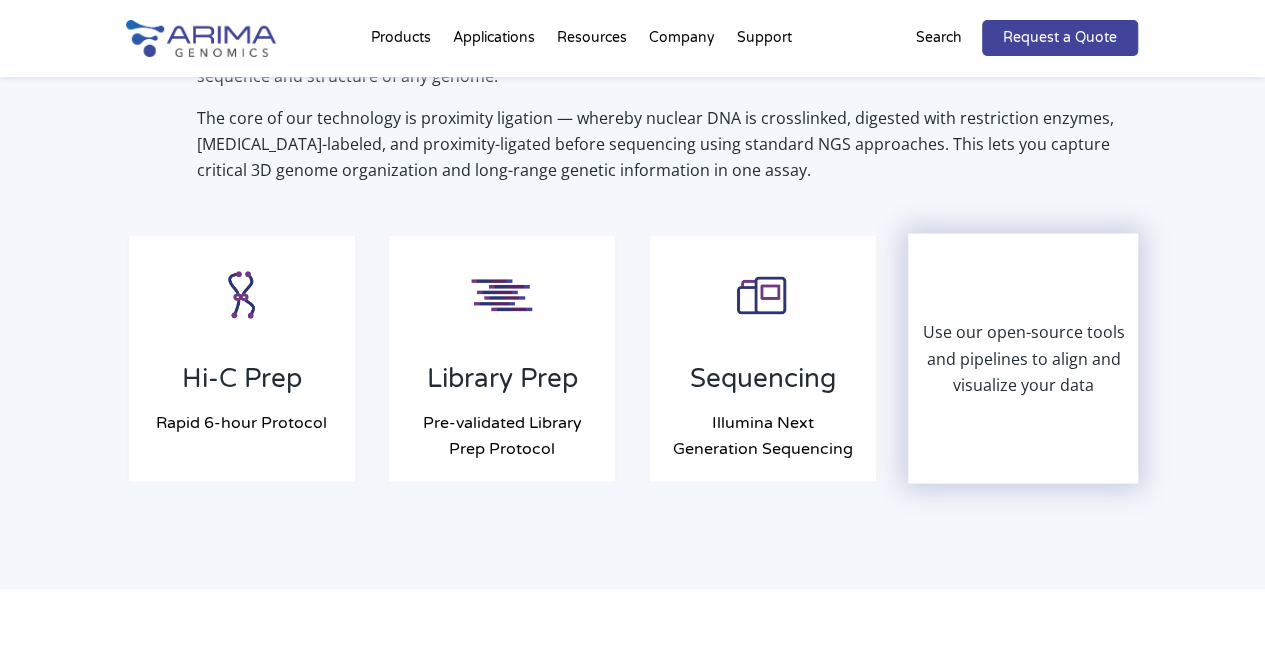 click on "Use our open-source tools and pipelines to align and visualize your data" at bounding box center [1023, 358] 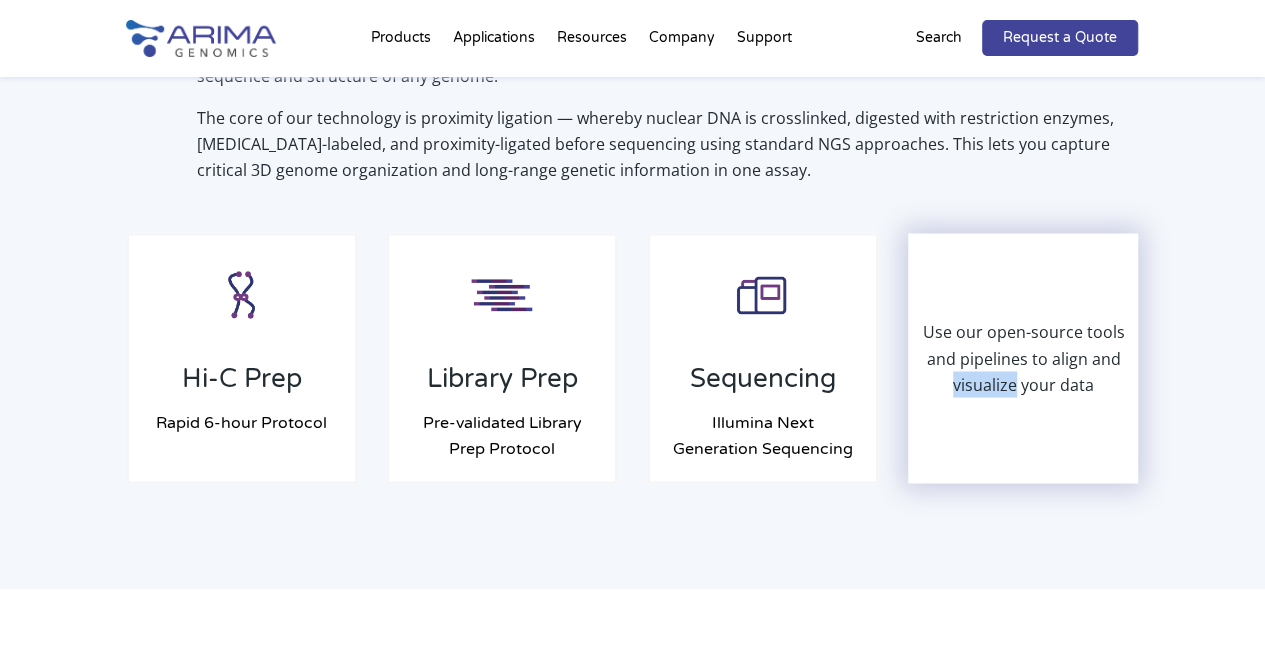click on "Use our open-source tools and pipelines to align and visualize your data" at bounding box center [1023, 358] 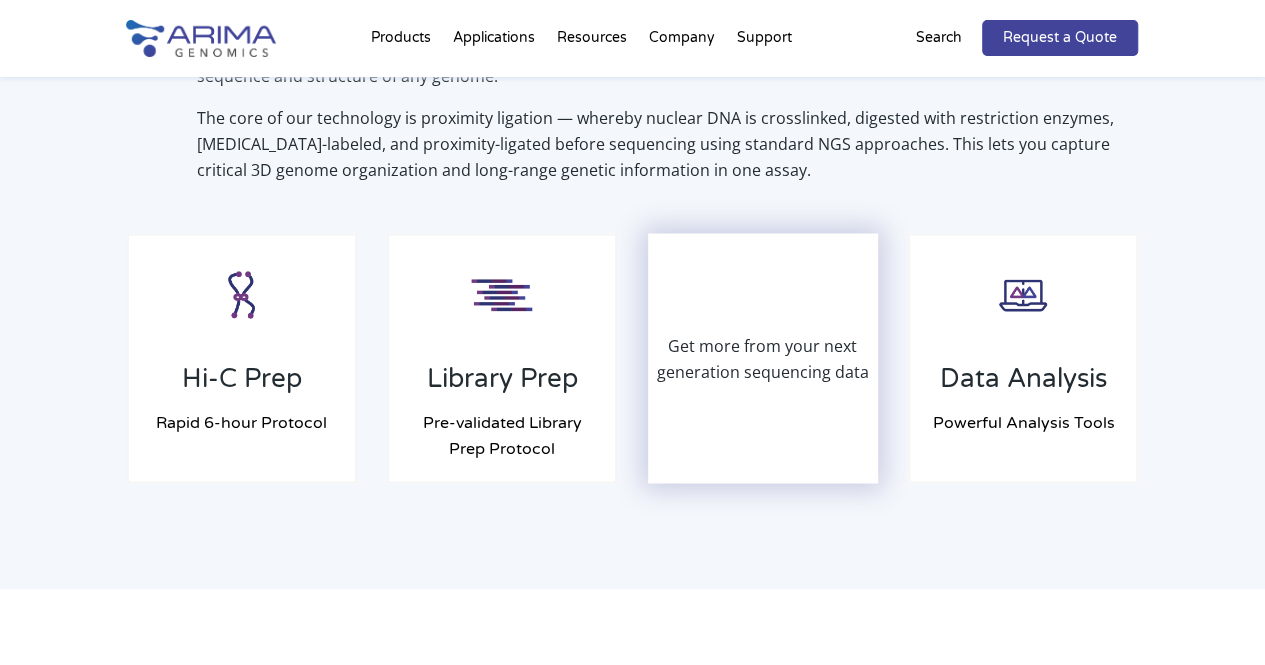click on "Get more from your next generation sequencing data" at bounding box center [763, 358] 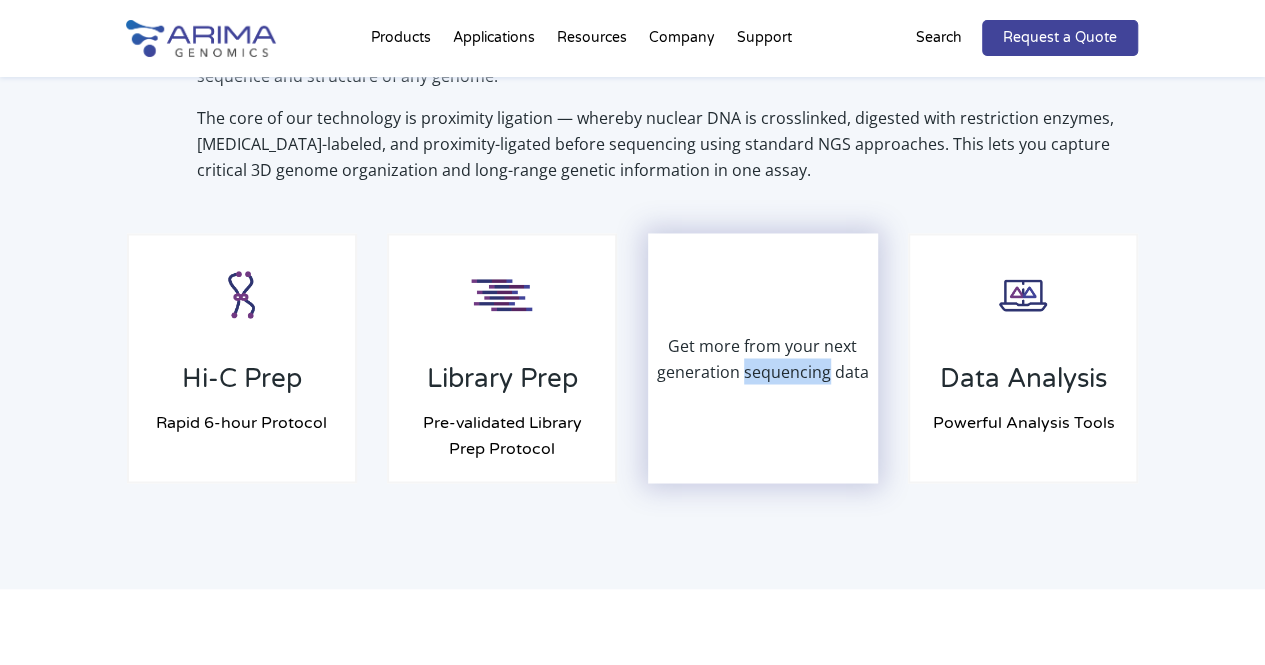 click on "Get more from your next generation sequencing data" at bounding box center (763, 358) 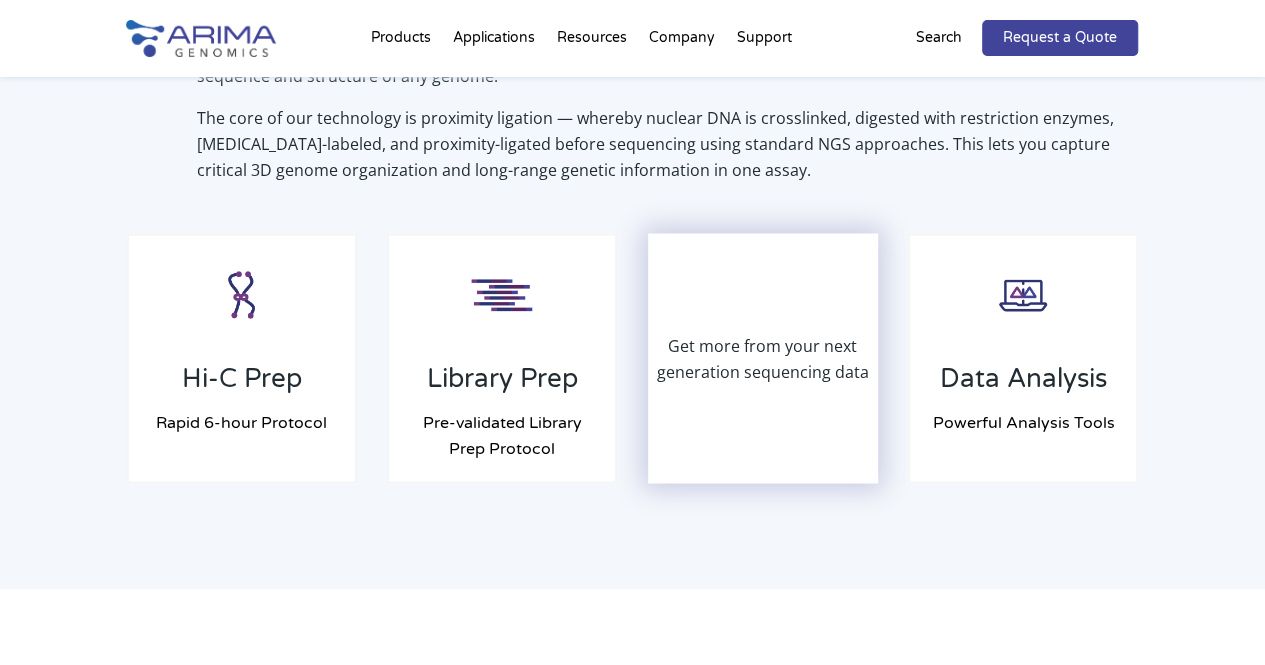 click on "Get more from your next generation sequencing data" at bounding box center [763, 358] 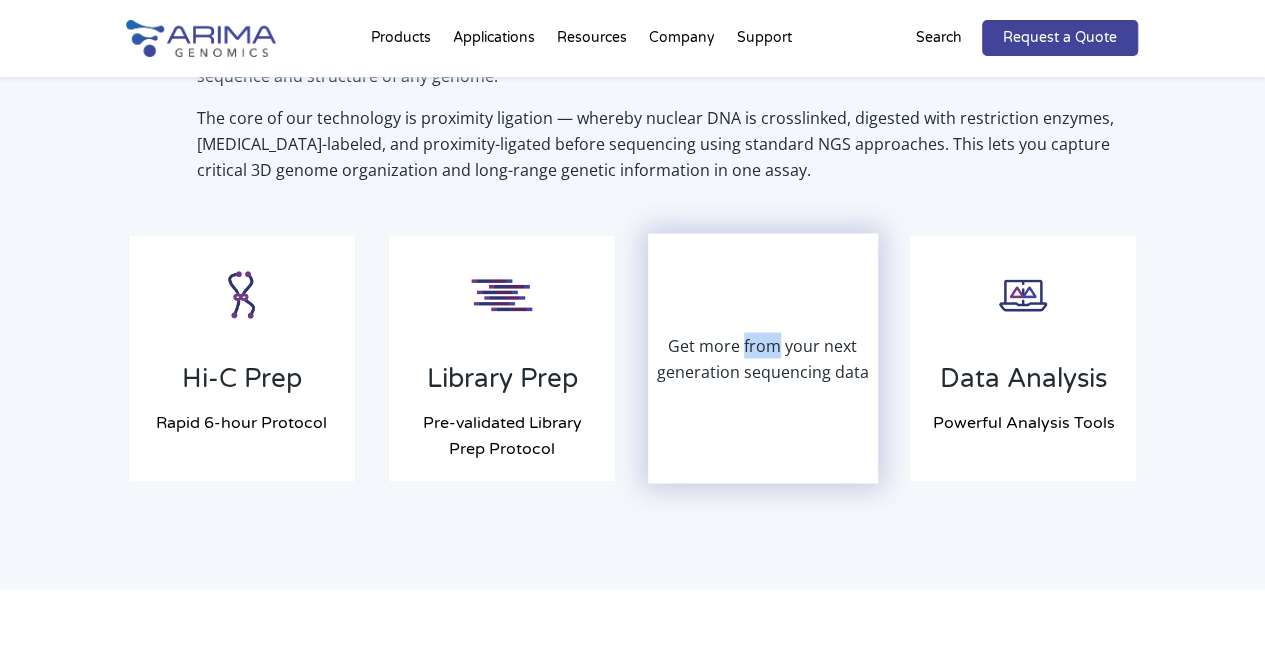 click on "Get more from your next generation sequencing data" at bounding box center (763, 358) 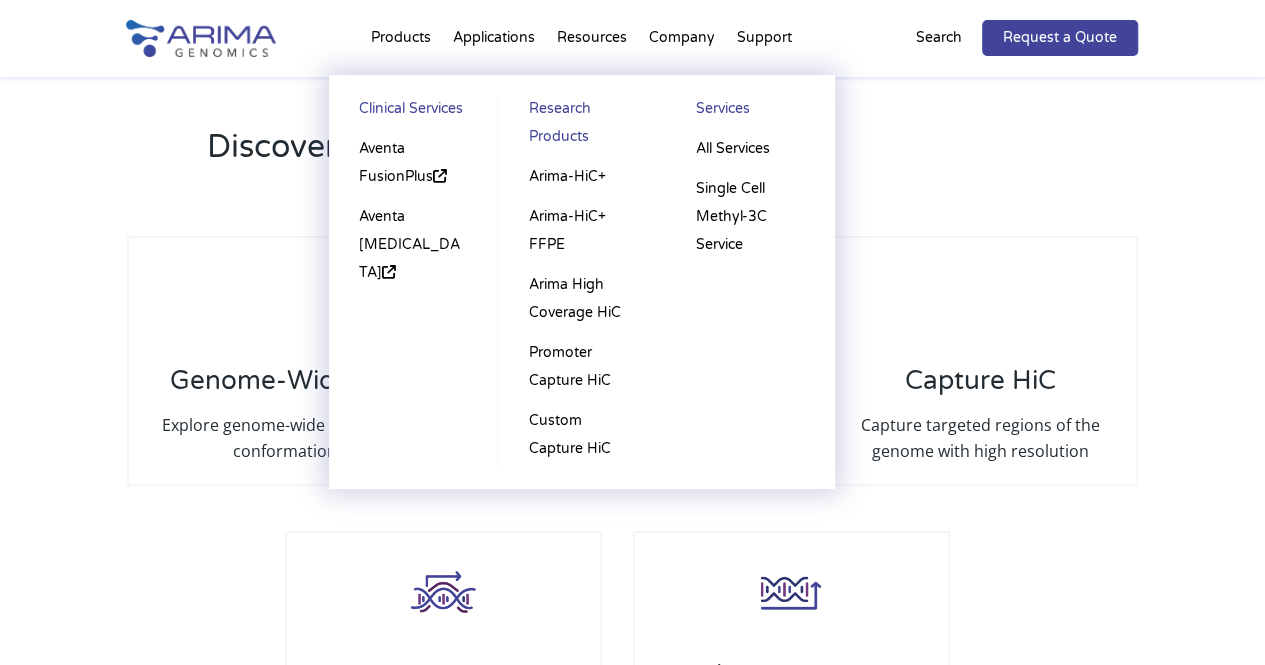 scroll, scrollTop: 3695, scrollLeft: 0, axis: vertical 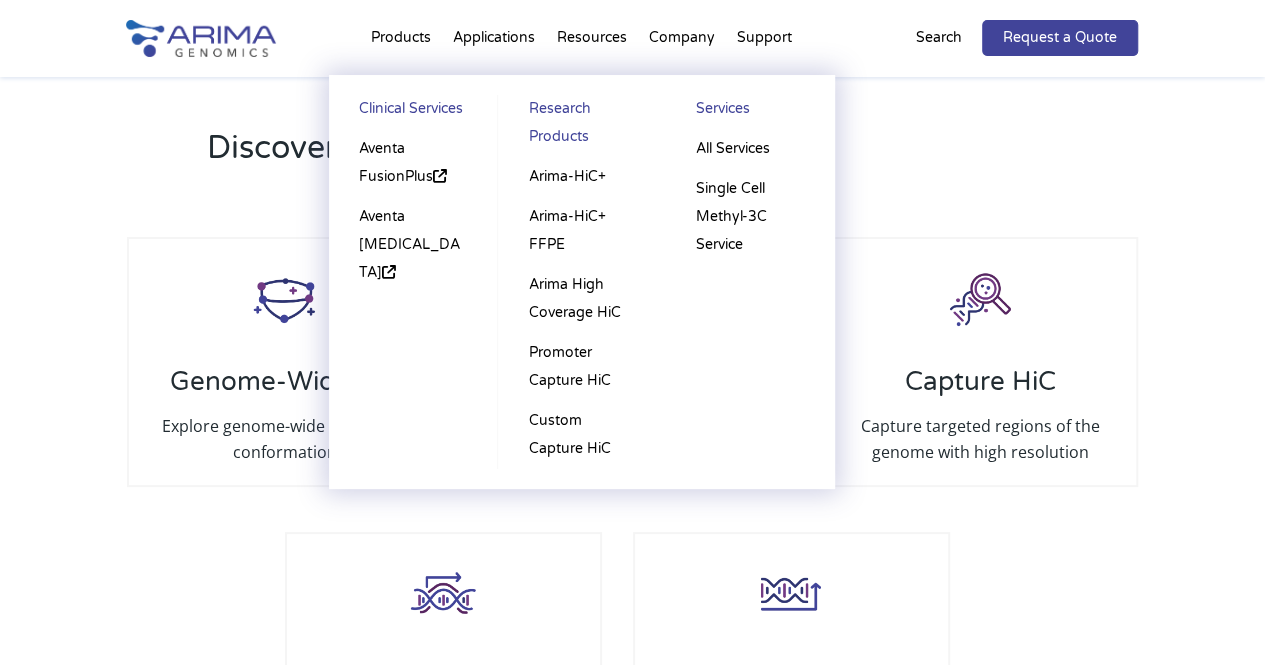 click on "Products Clinical Services Aventa FusionPlus  Aventa Lymphoma  Research Products Arima-HiC+ Arima-HiC+ FFPE Arima High Coverage HiC Promoter Capture HiC Custom Capture HiC Services All Services Single Cell Methyl-3C Service" at bounding box center [401, 42] 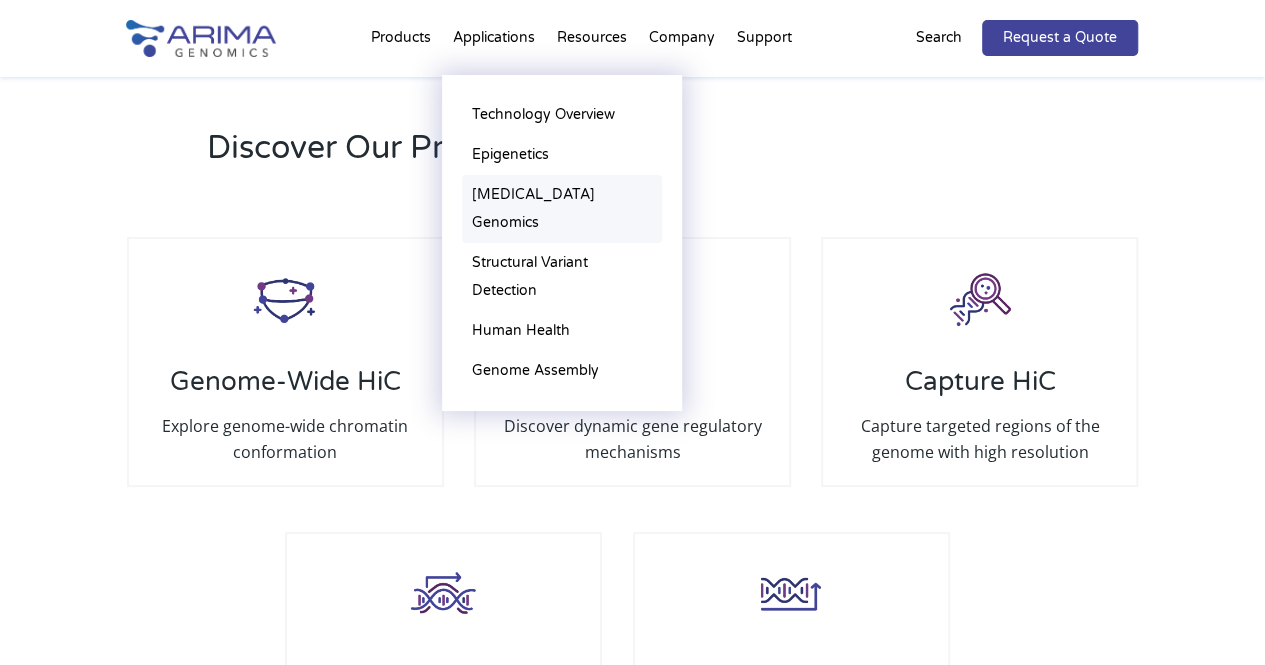 click on "[MEDICAL_DATA] Genomics" at bounding box center (562, 209) 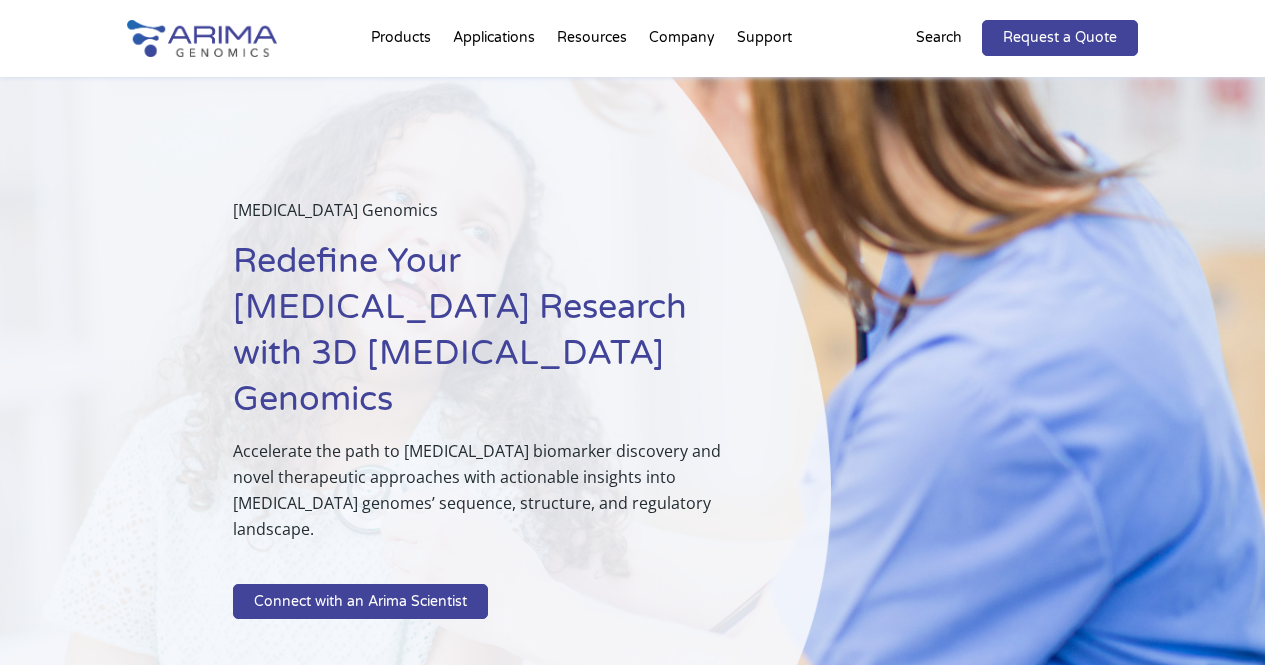 scroll, scrollTop: 0, scrollLeft: 0, axis: both 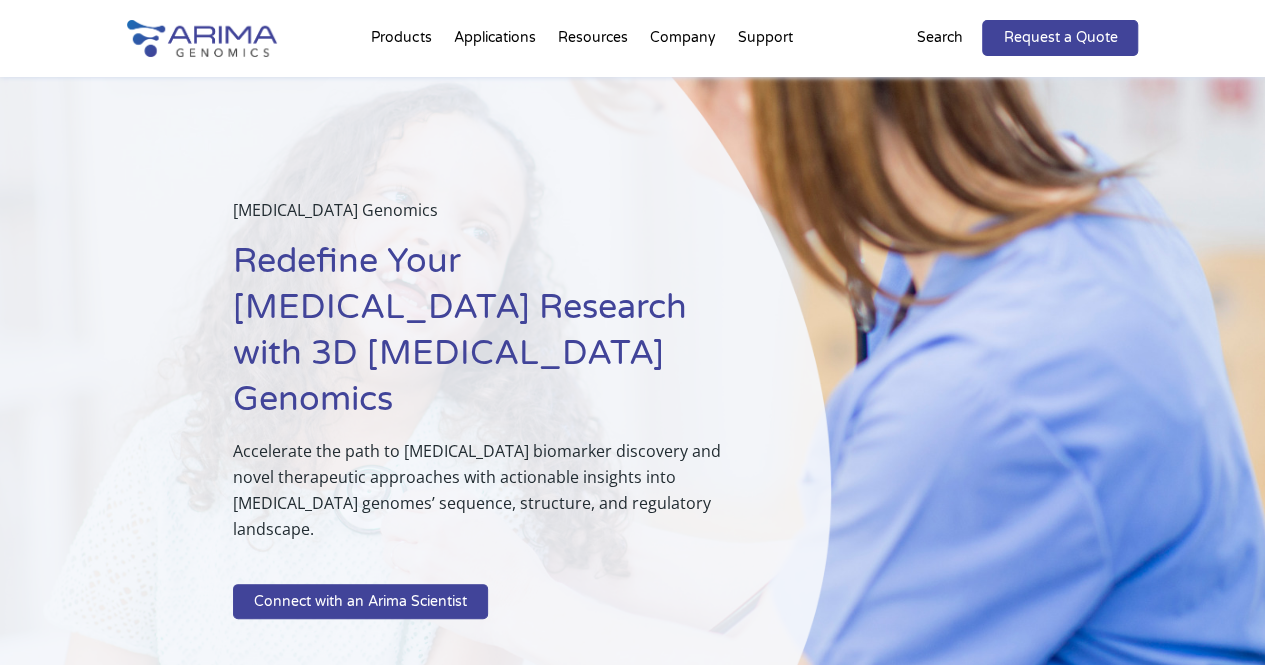 click on "Search" at bounding box center [939, 38] 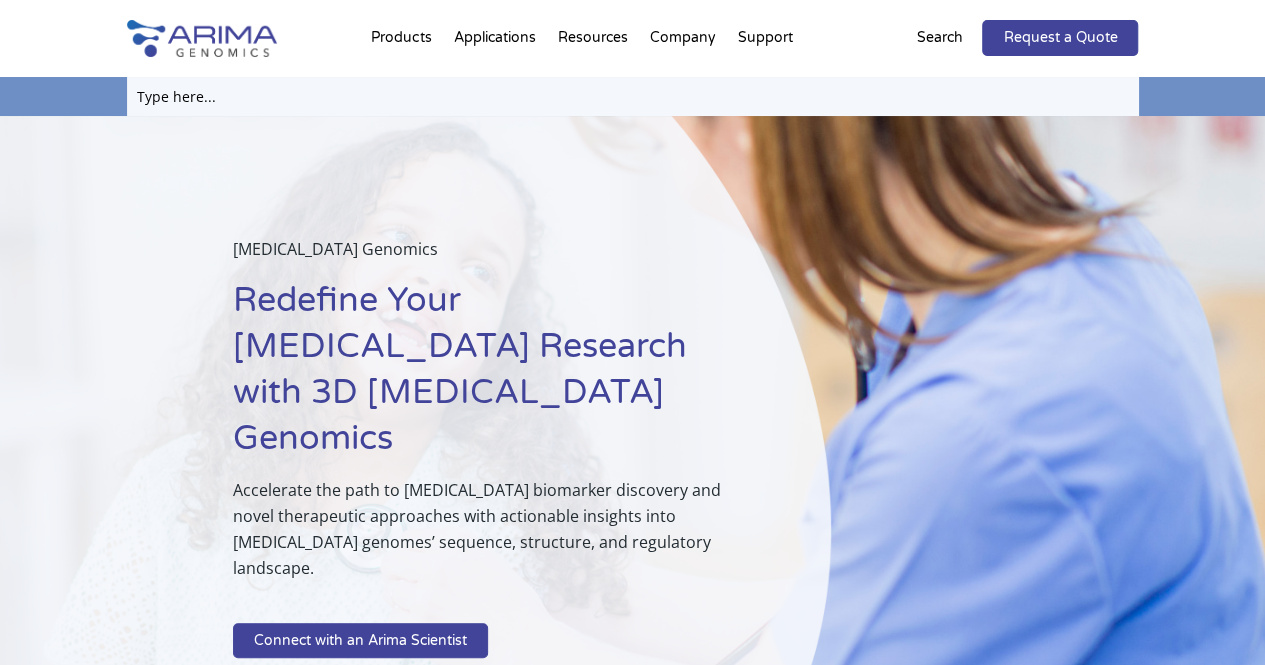 click at bounding box center [633, 96] 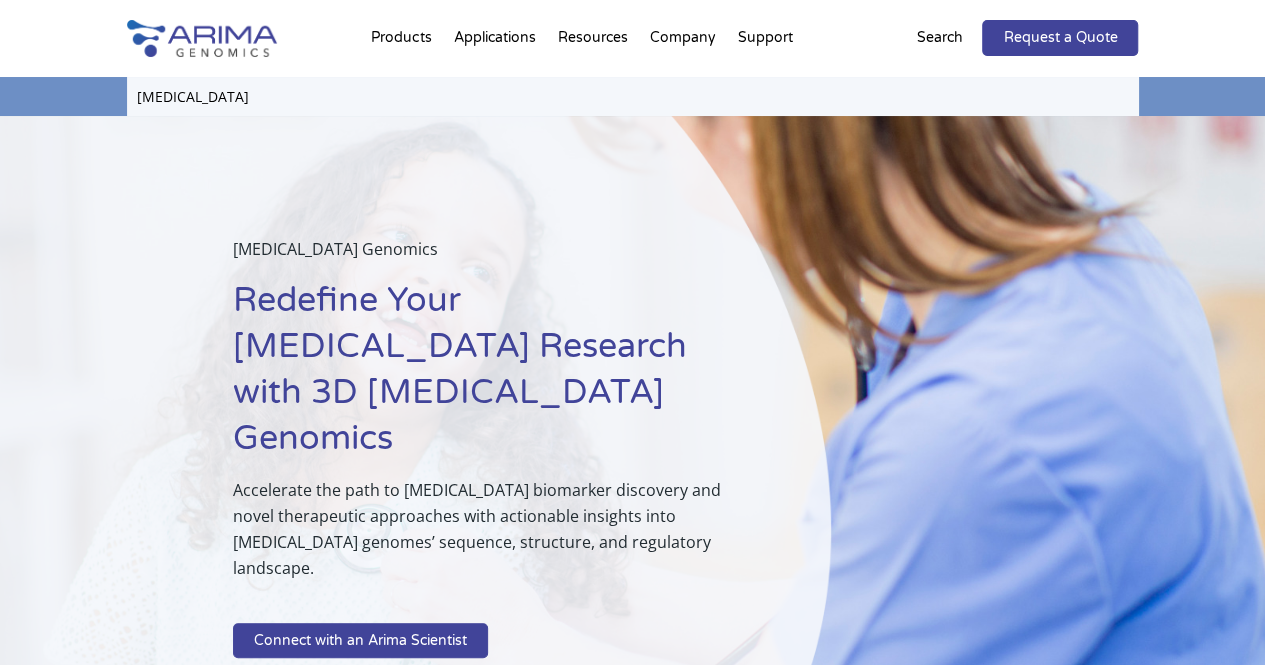 type on "[MEDICAL_DATA]" 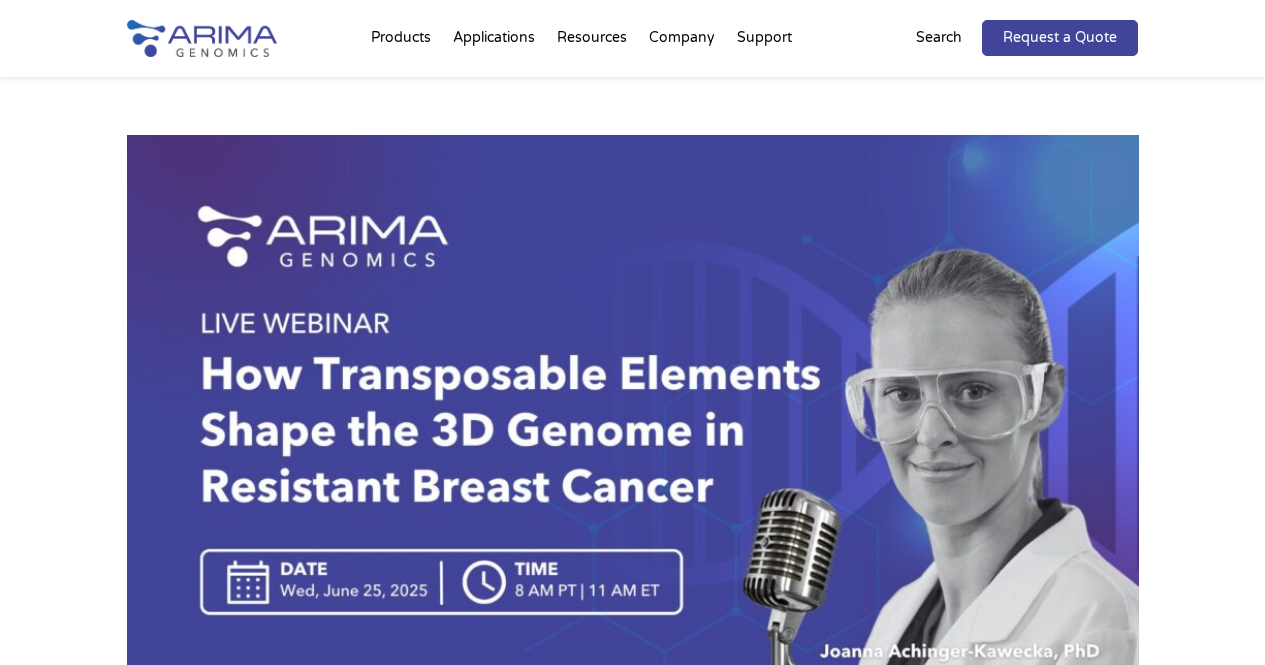 scroll, scrollTop: 0, scrollLeft: 0, axis: both 